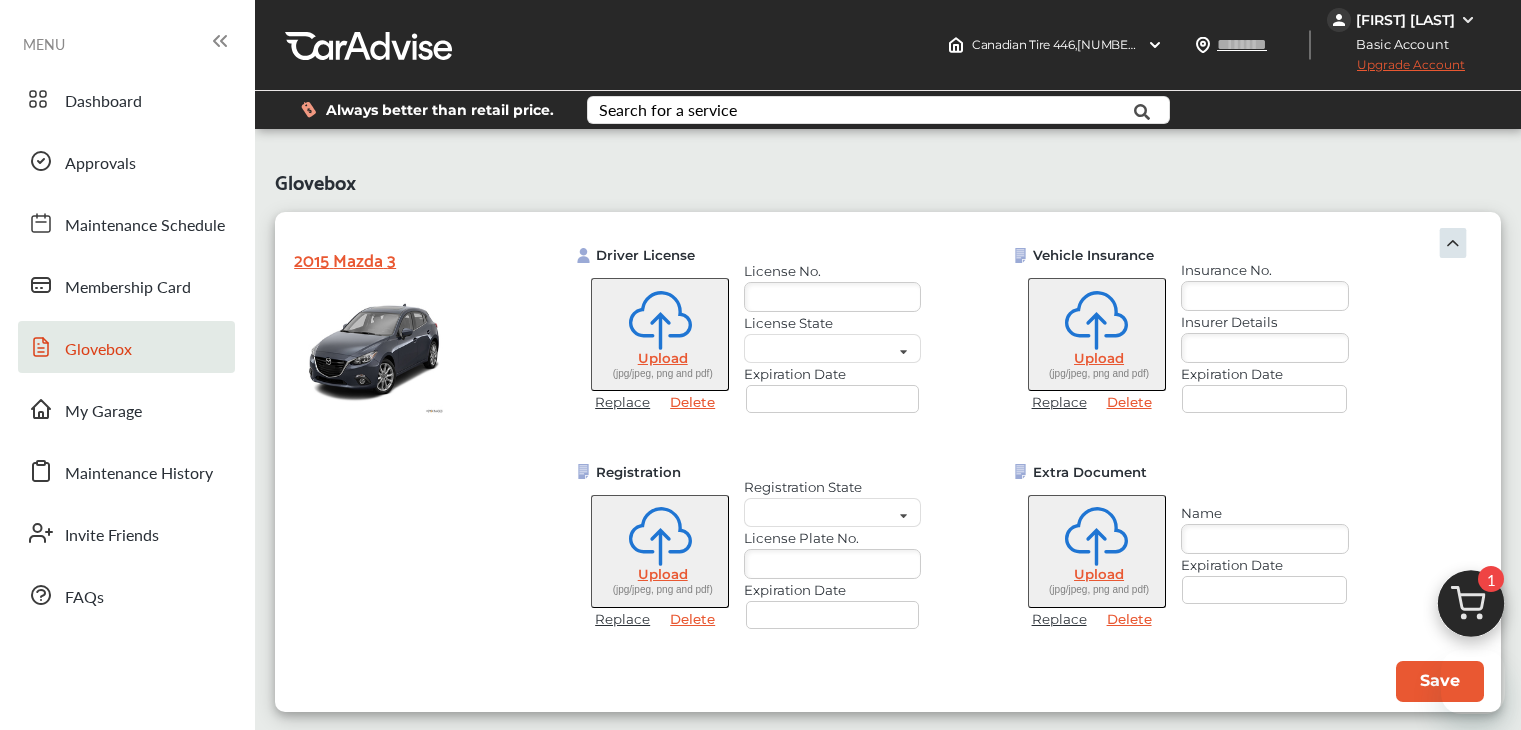 scroll, scrollTop: 184, scrollLeft: 0, axis: vertical 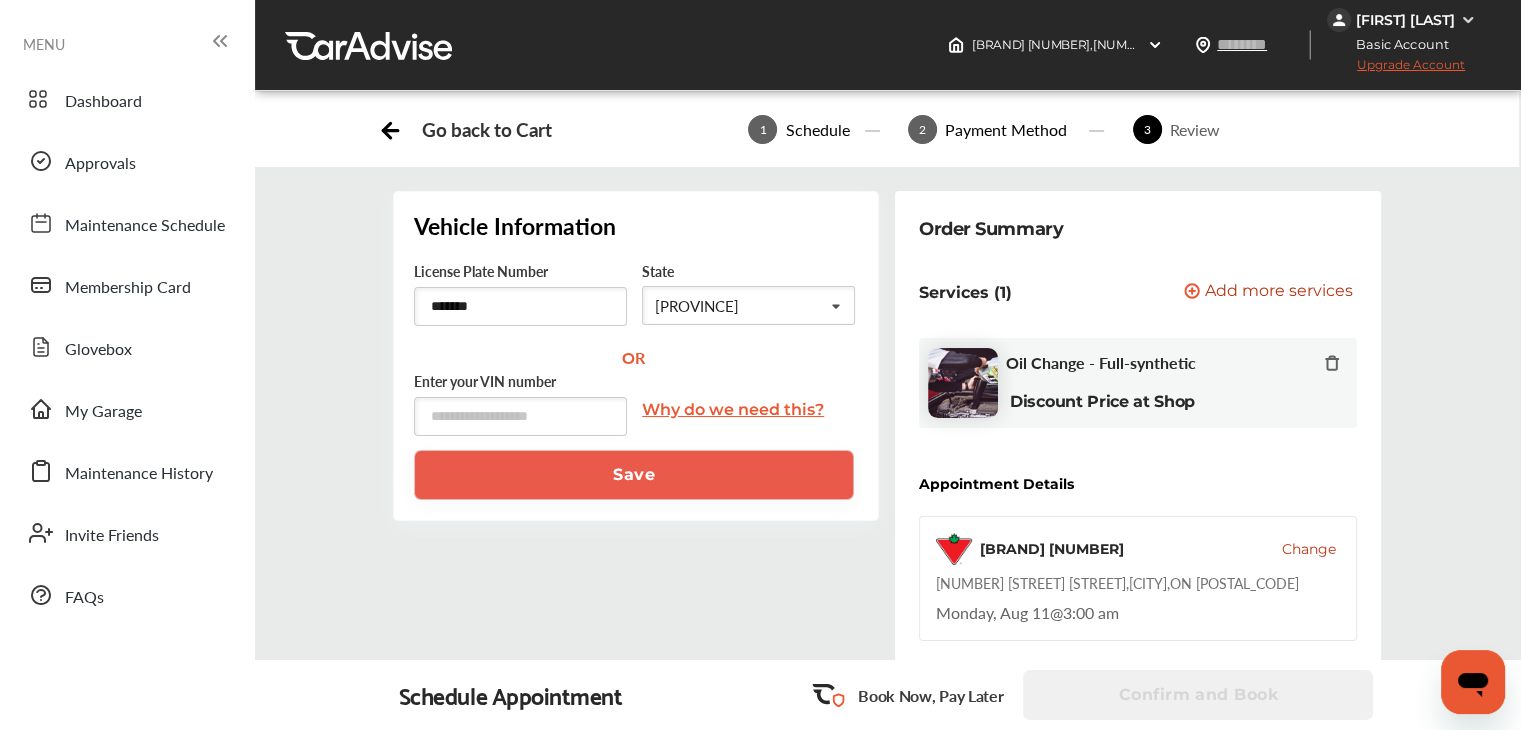 click on "Enter your VIN number" at bounding box center (520, 409) 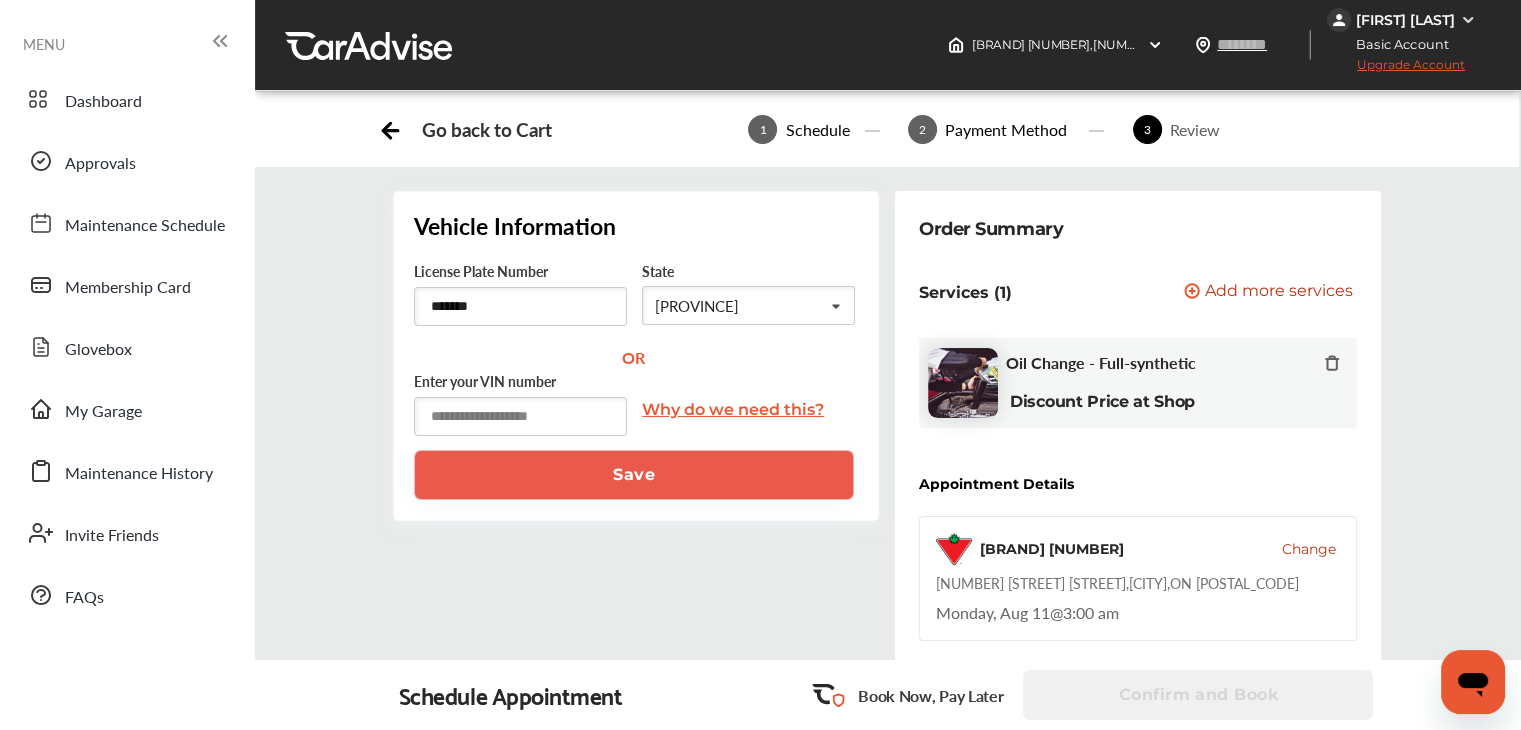 click at bounding box center [520, 416] 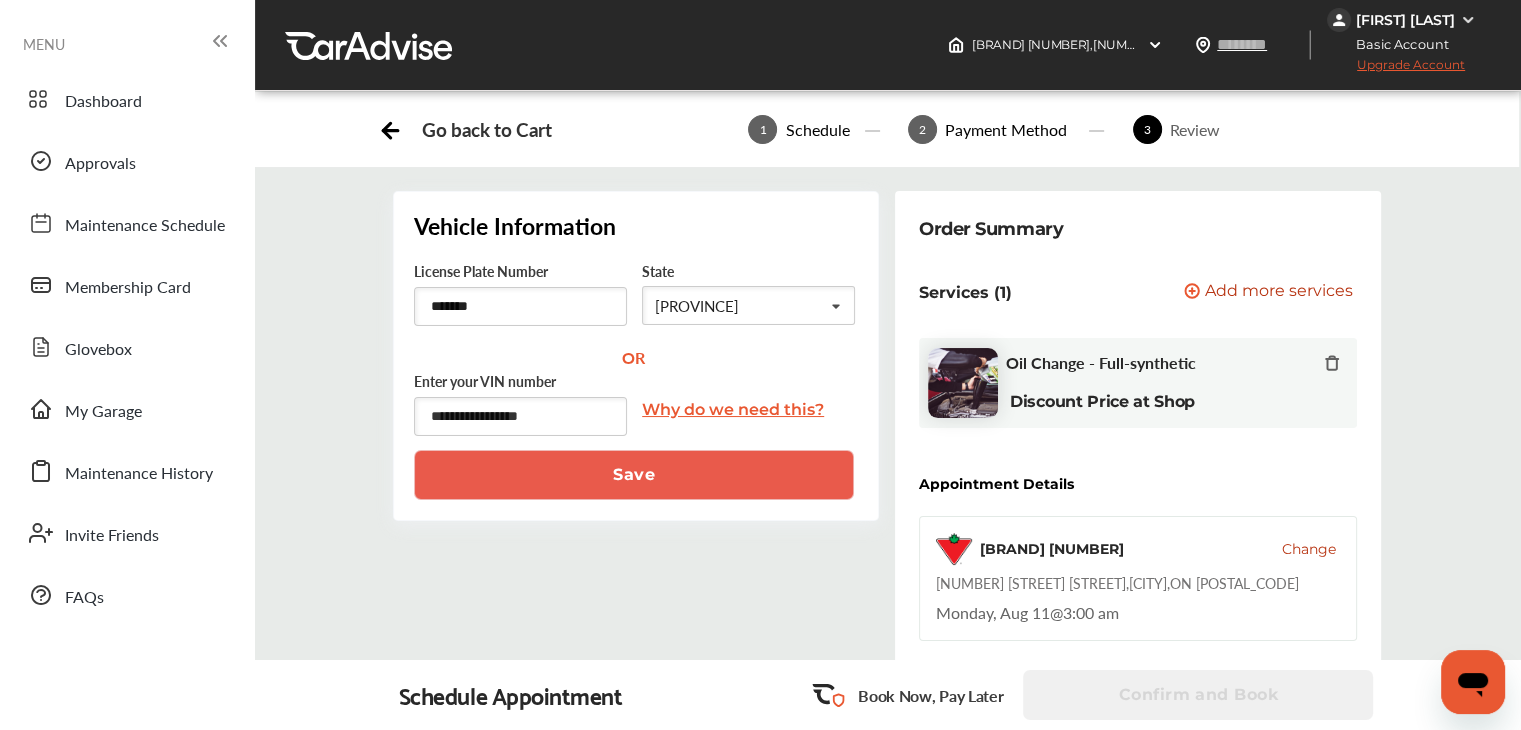 type on "**********" 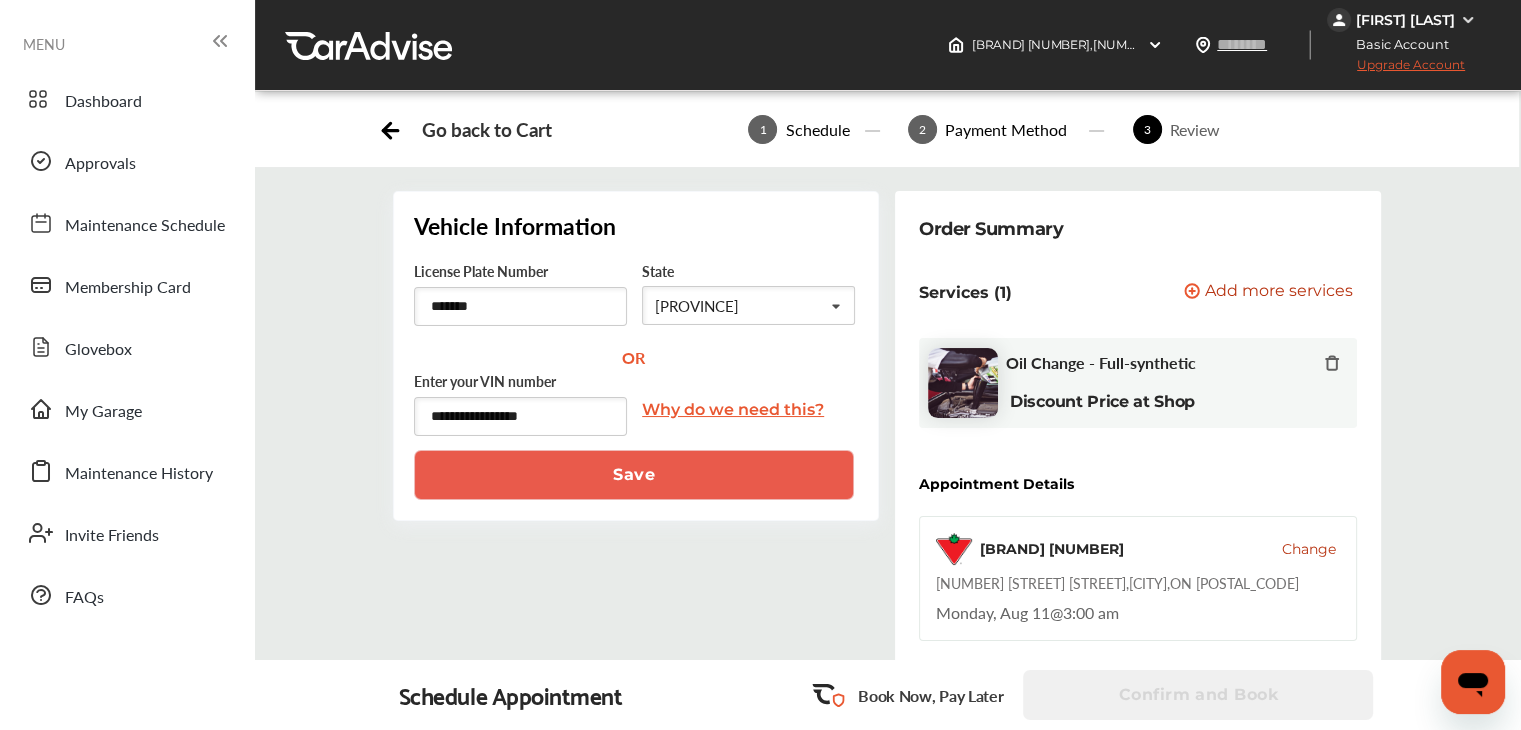click on "Save" at bounding box center (634, 475) 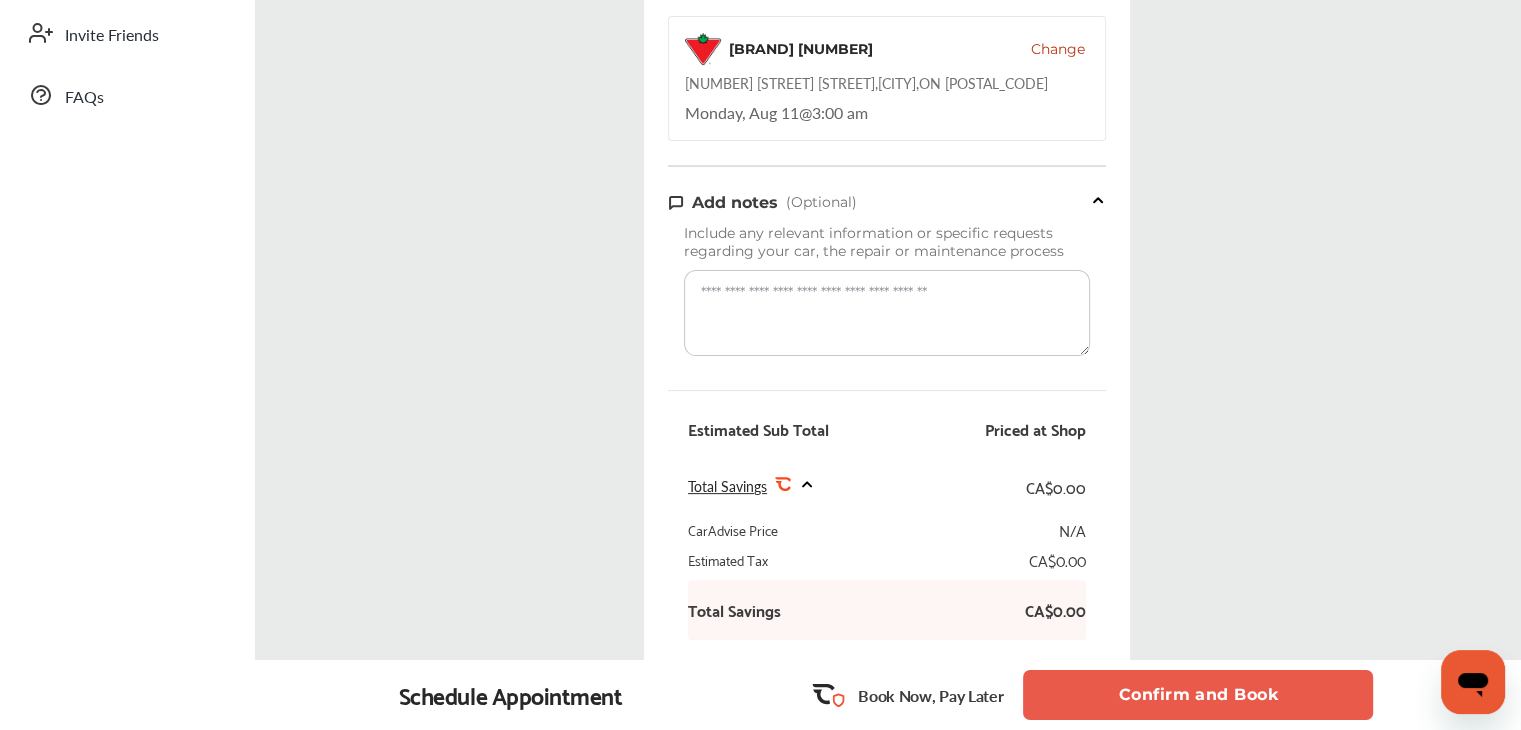 scroll, scrollTop: 0, scrollLeft: 0, axis: both 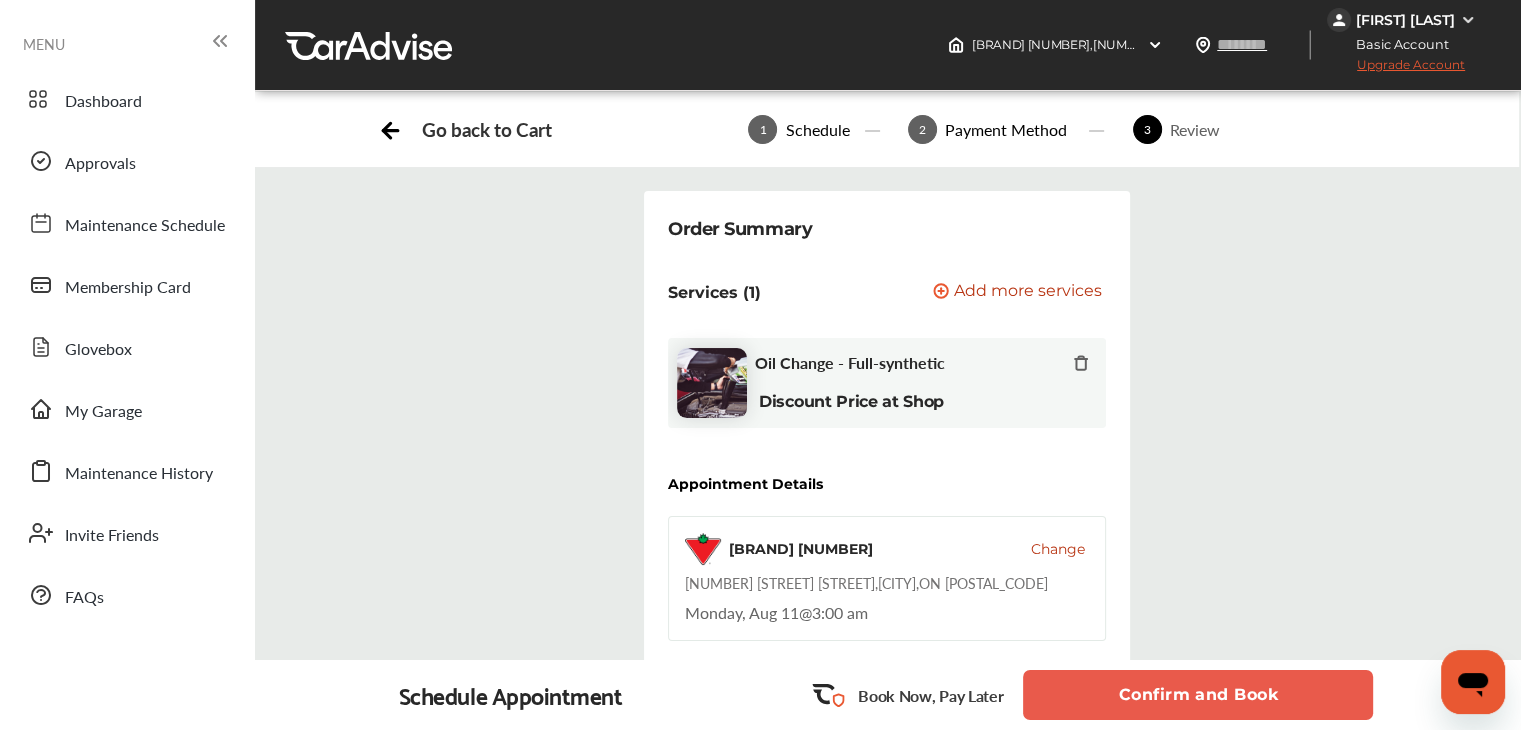 click on "Change" at bounding box center [1058, 549] 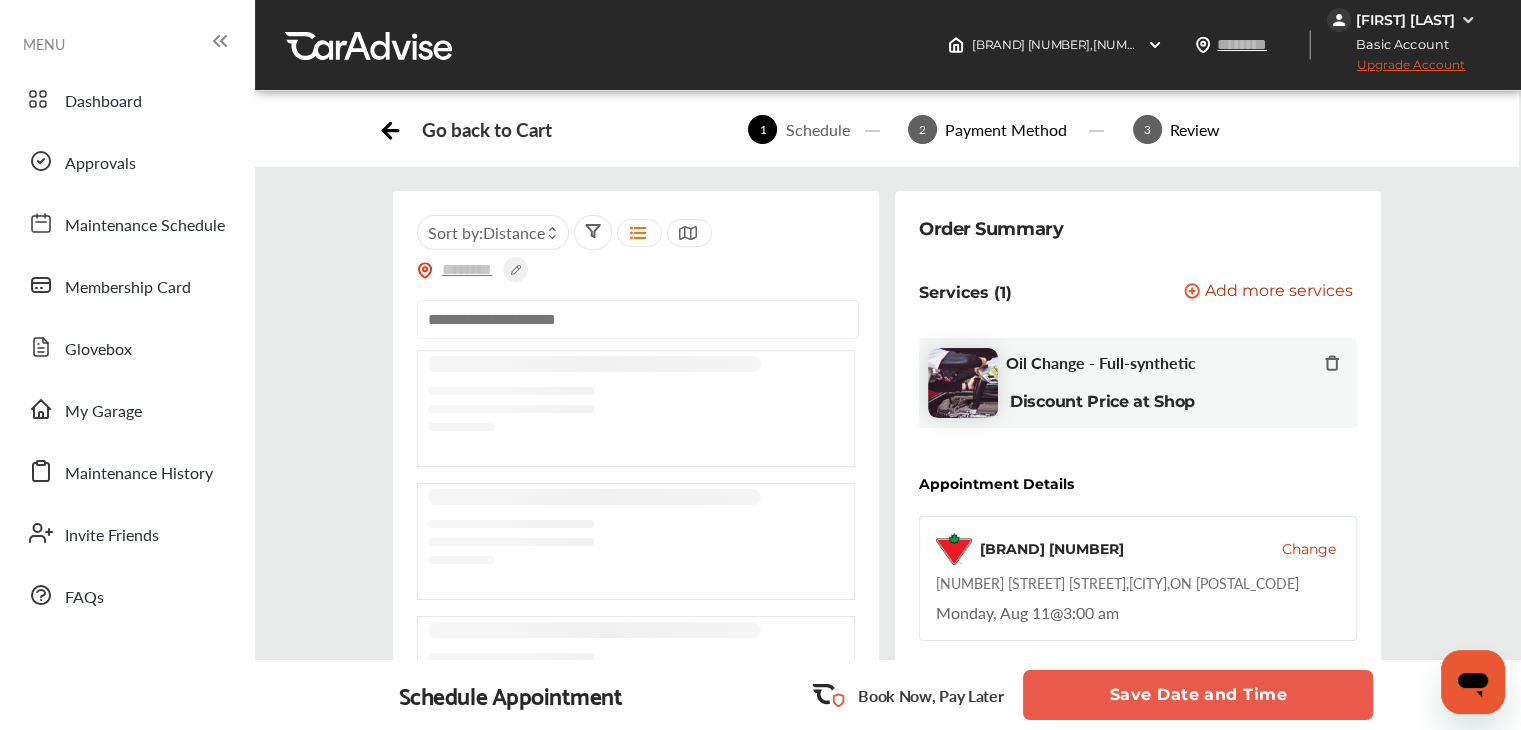 scroll, scrollTop: 0, scrollLeft: 0, axis: both 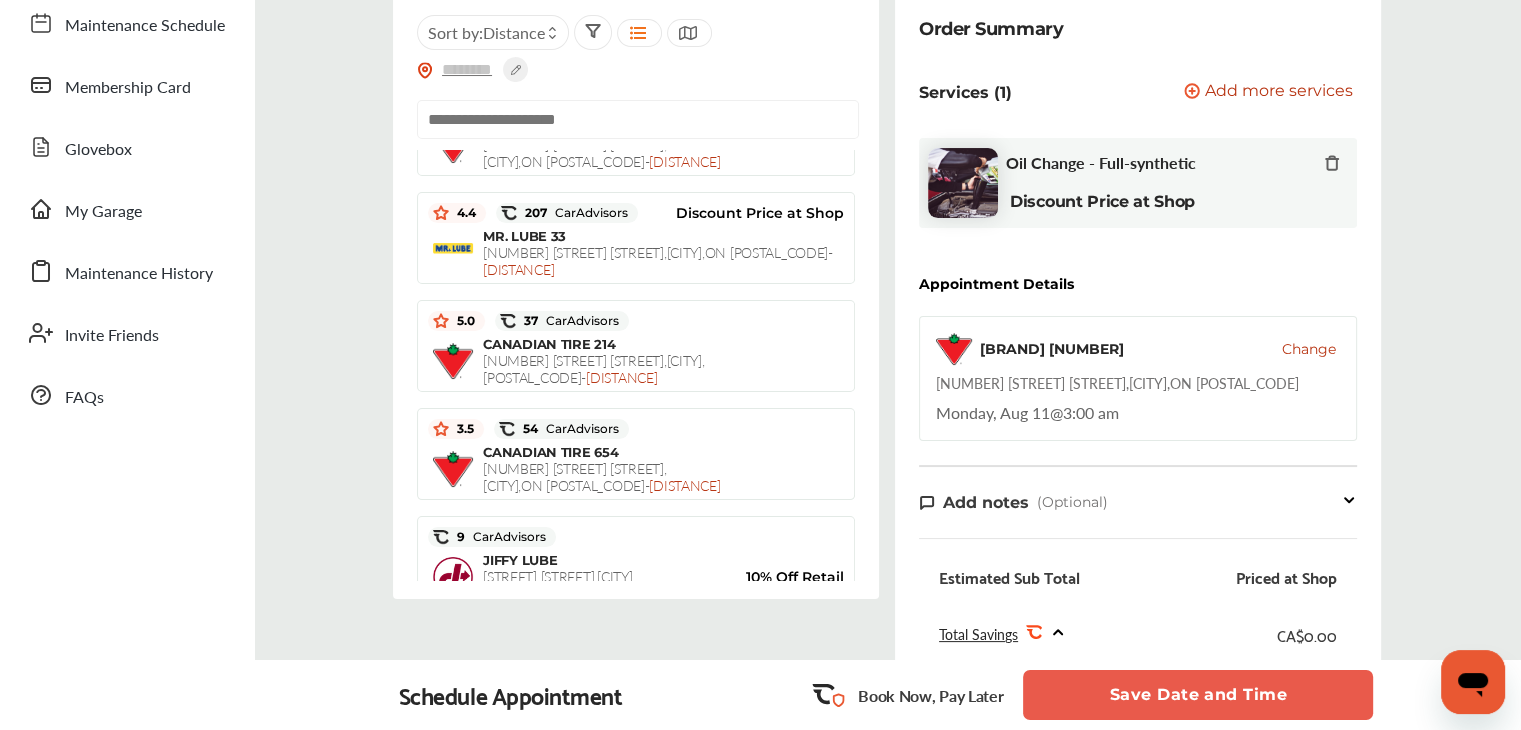 click on "Change" at bounding box center [1309, 349] 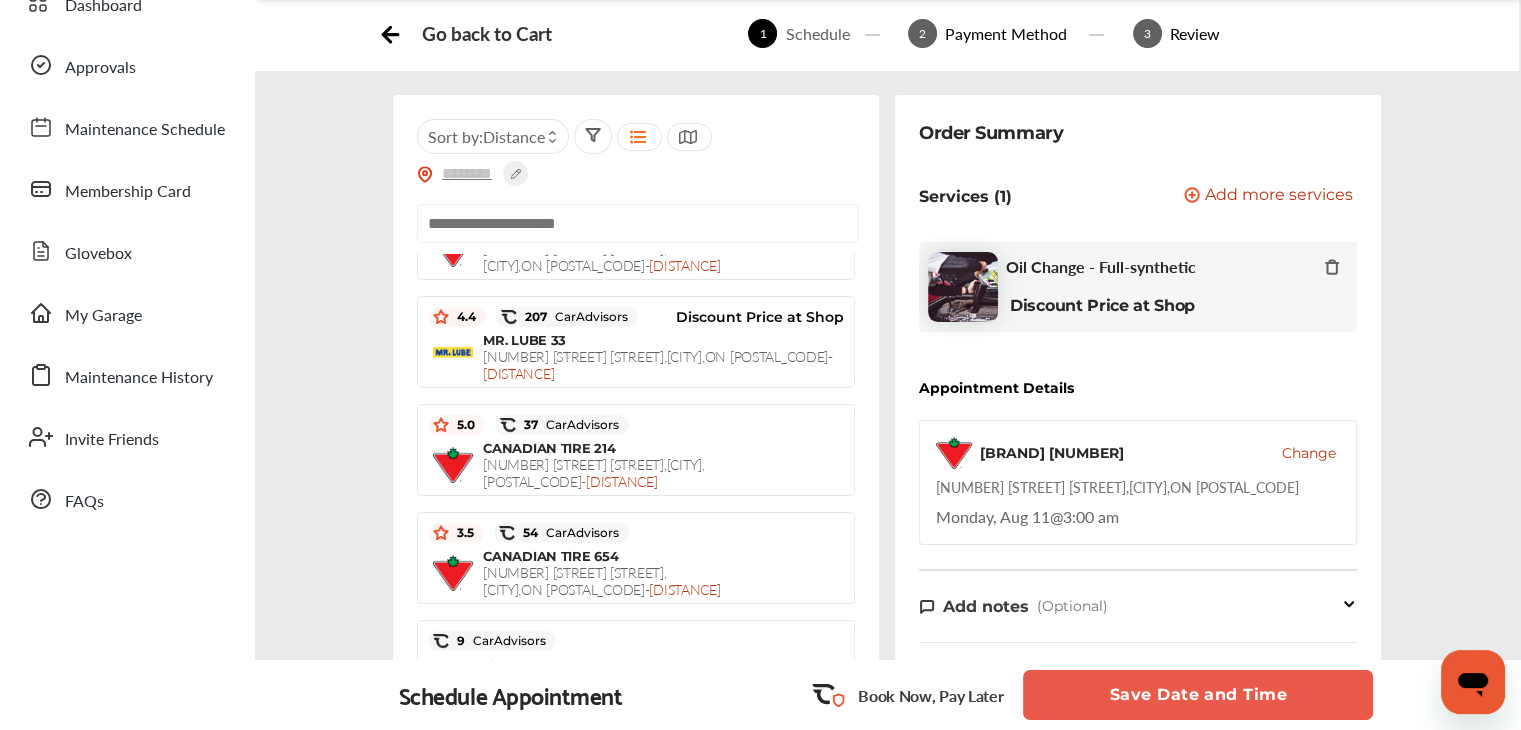 scroll, scrollTop: 300, scrollLeft: 0, axis: vertical 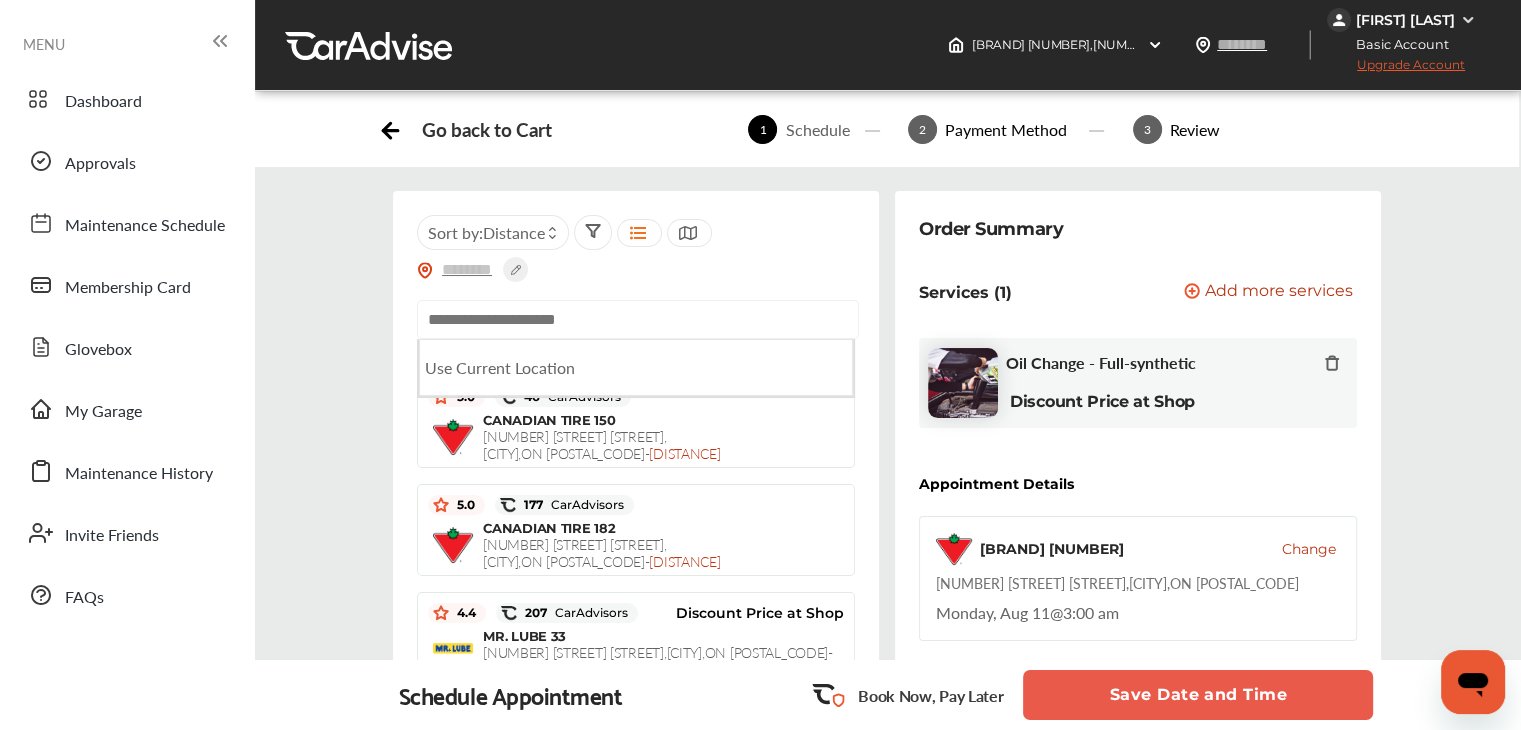 click at bounding box center [638, 319] 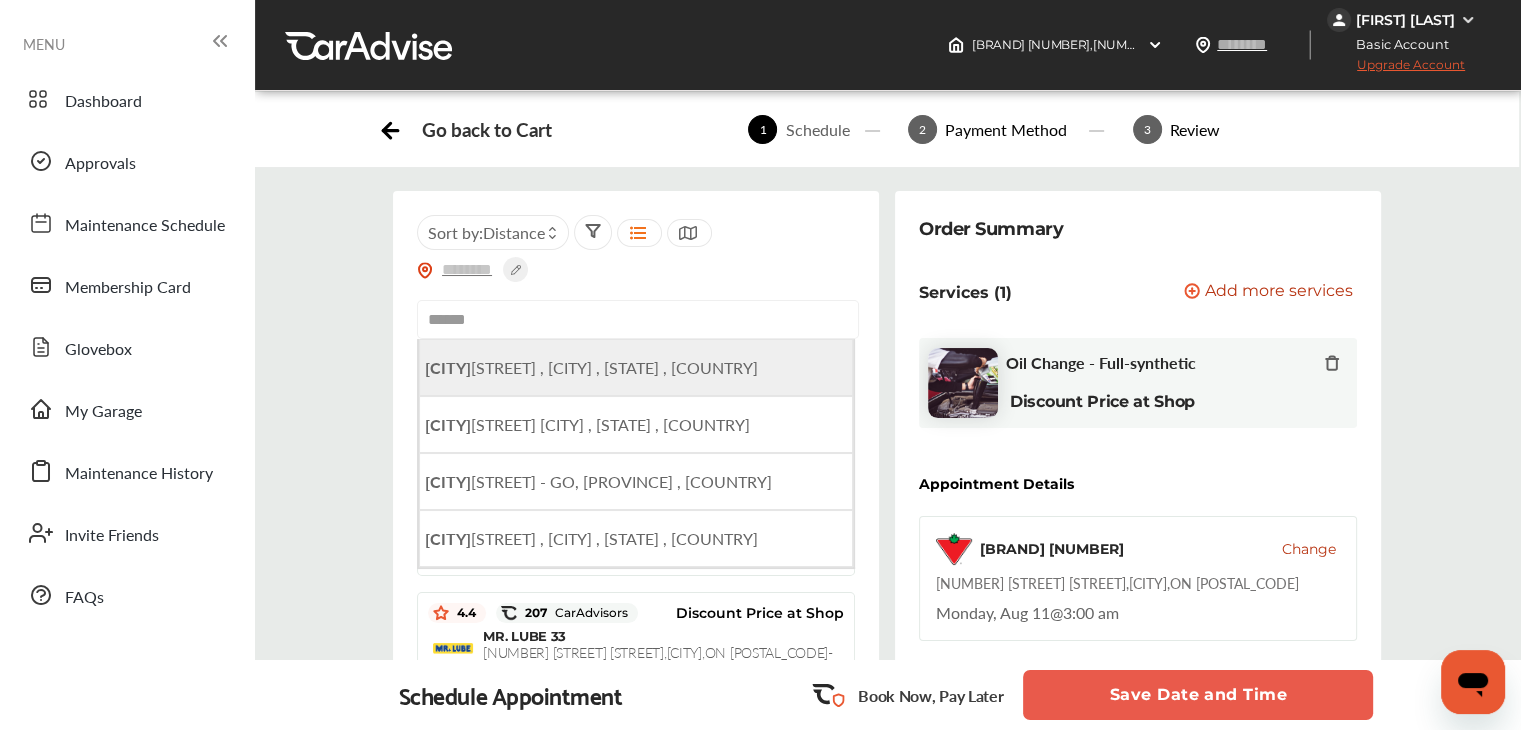 click on "[CITY] , [CITY] , [STATE] , [COUNTRY]" at bounding box center [591, 367] 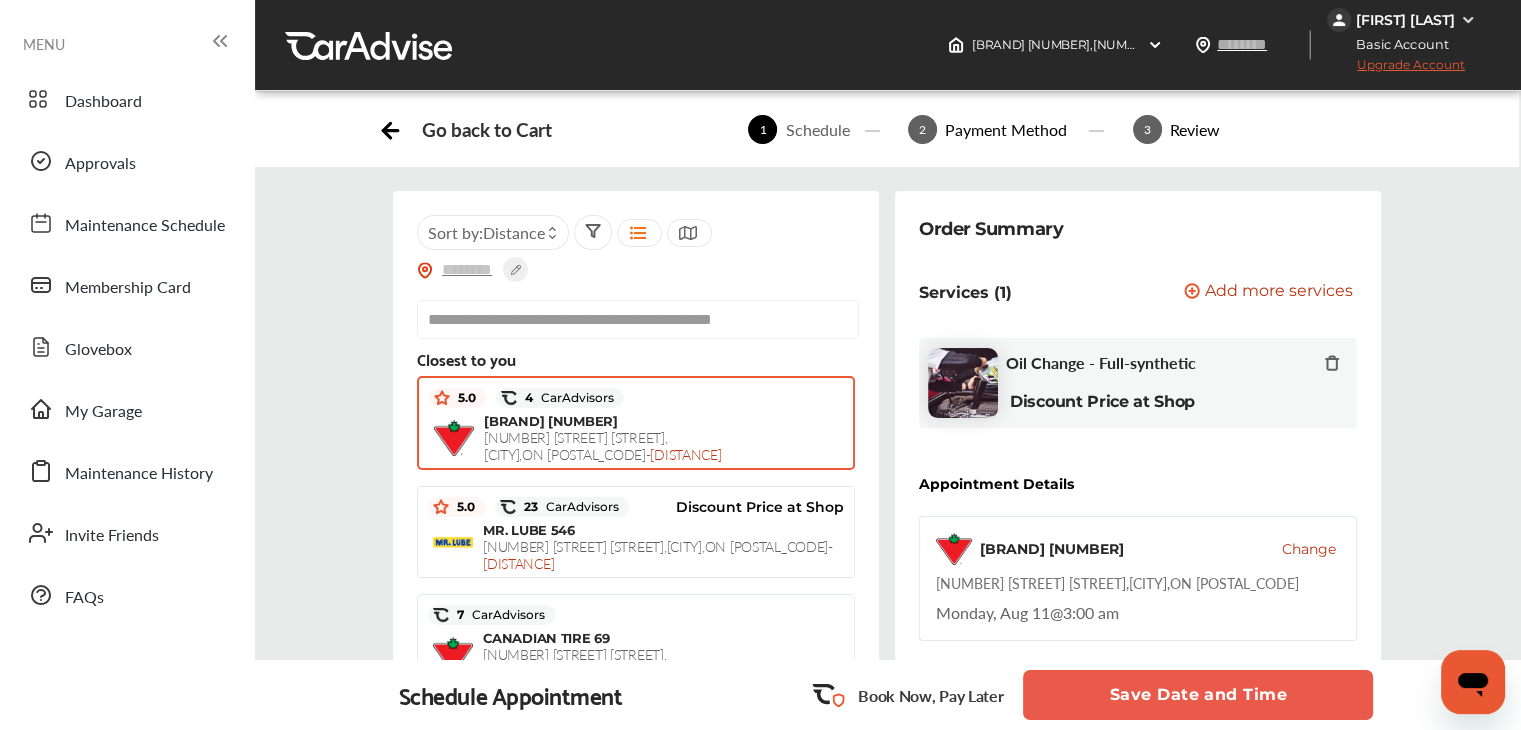 click on "[BRAND] [NUMBER] [STREET] [STREET] , [CITY] , [STATE] [POSTAL_CODE] - [DISTANCE]" at bounding box center (603, 438) 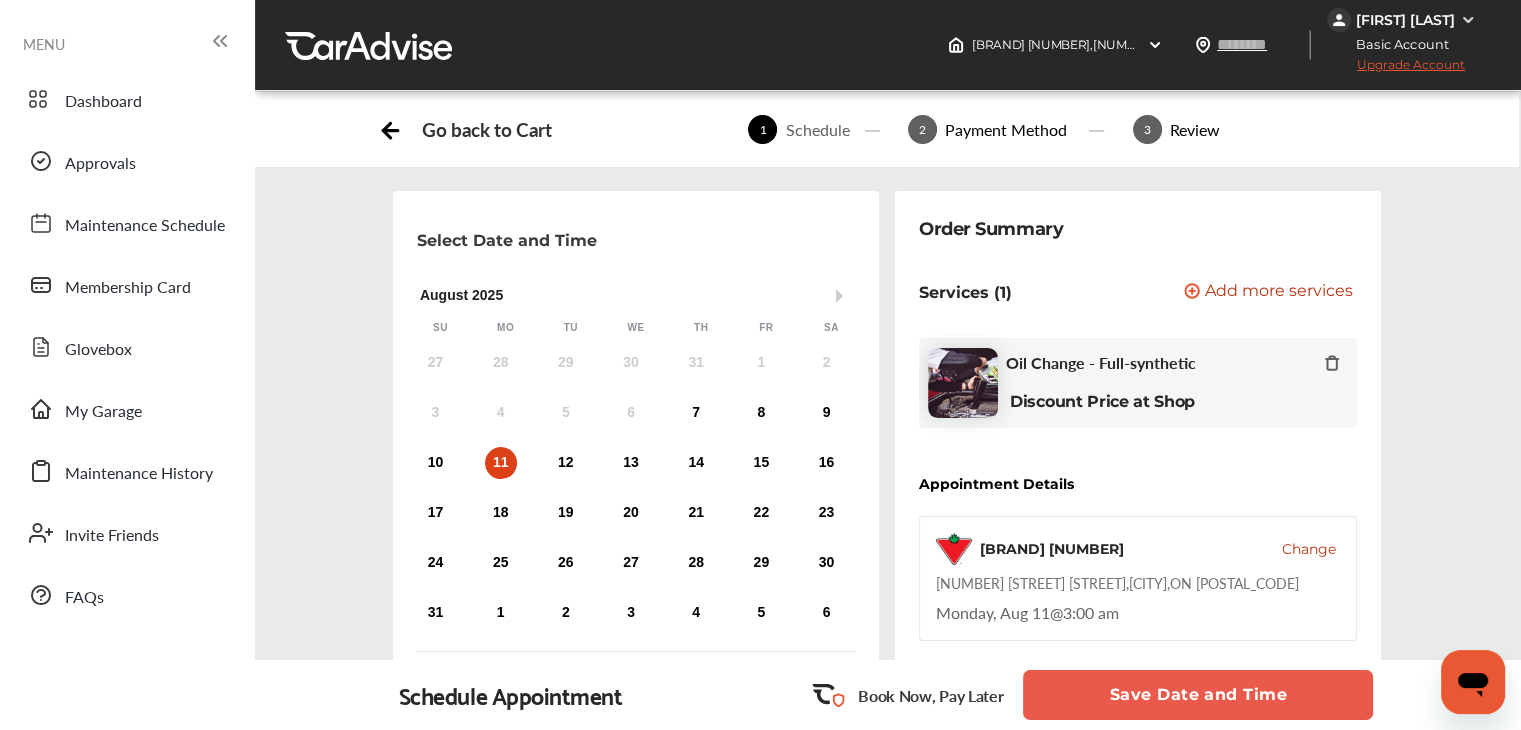 click on "Change" at bounding box center (1309, 549) 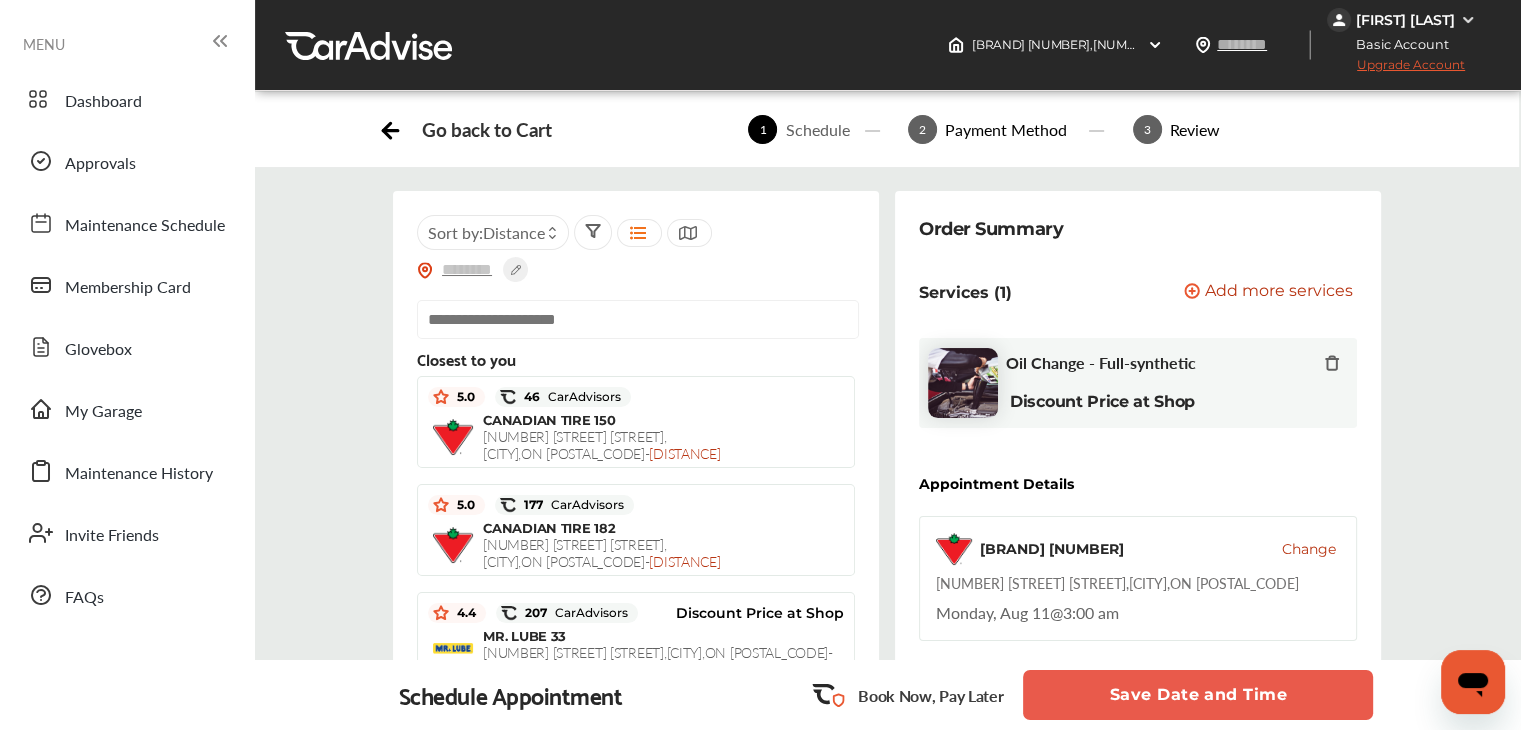 click at bounding box center (638, 319) 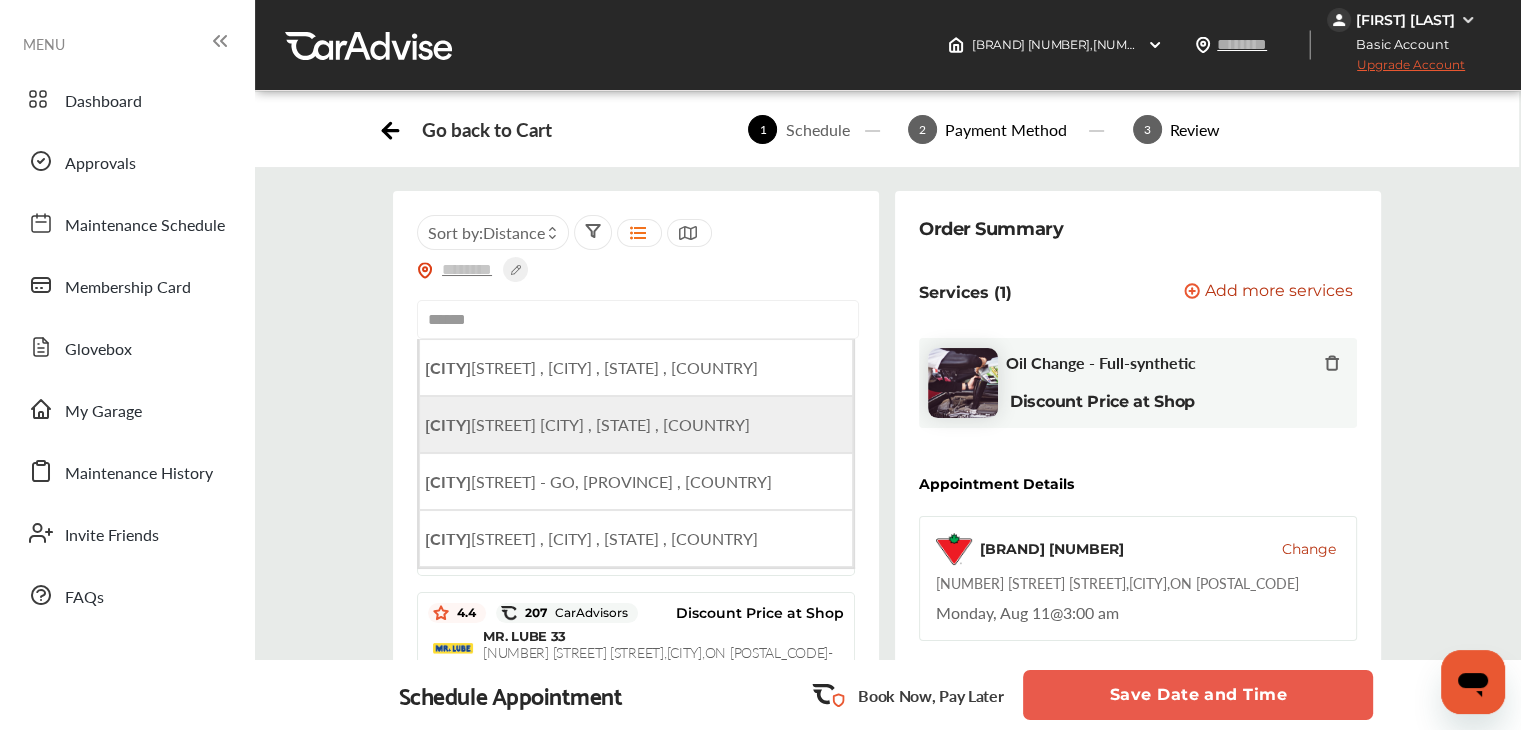 click on "[CITY] [CITY] , [STATE] , [COUNTRY]" at bounding box center [587, 424] 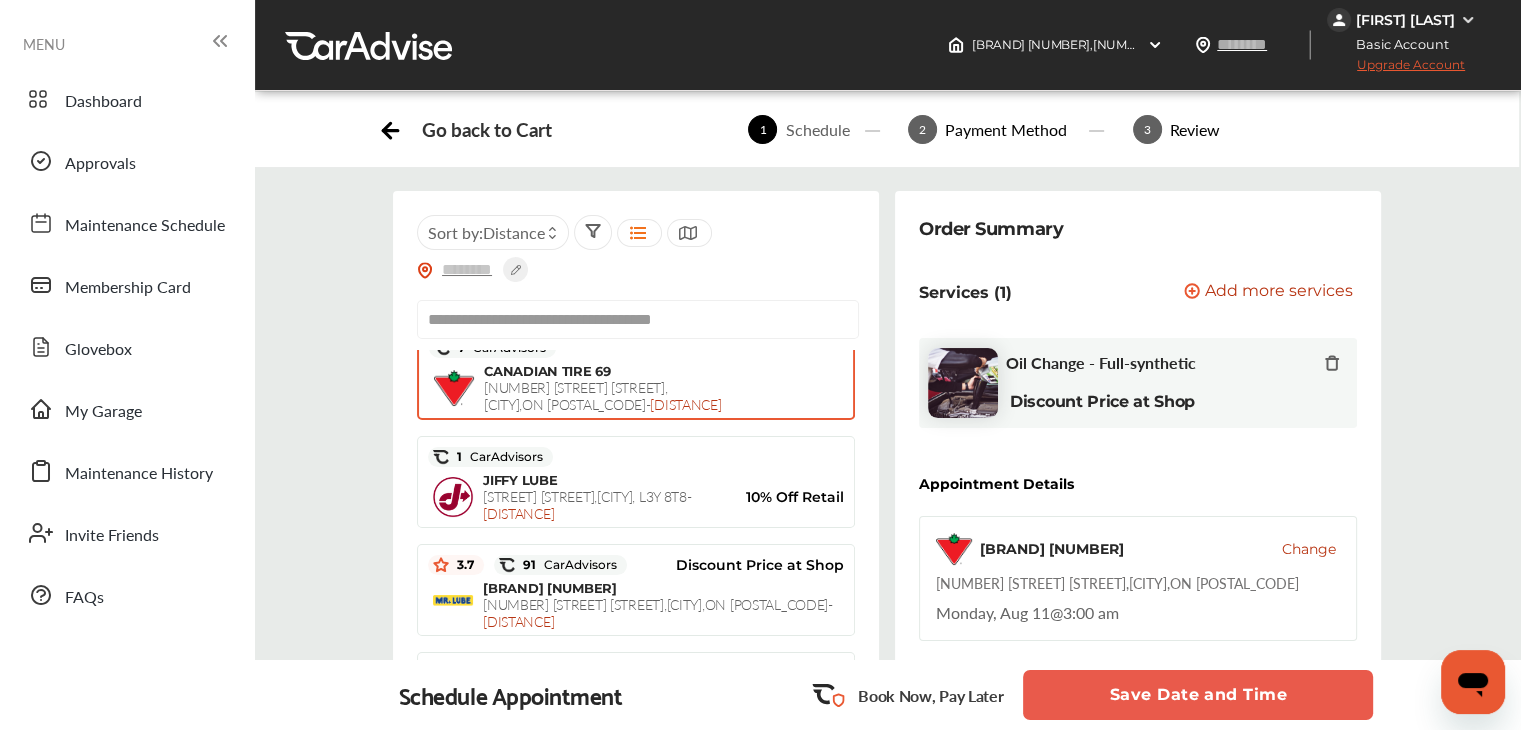 scroll, scrollTop: 300, scrollLeft: 0, axis: vertical 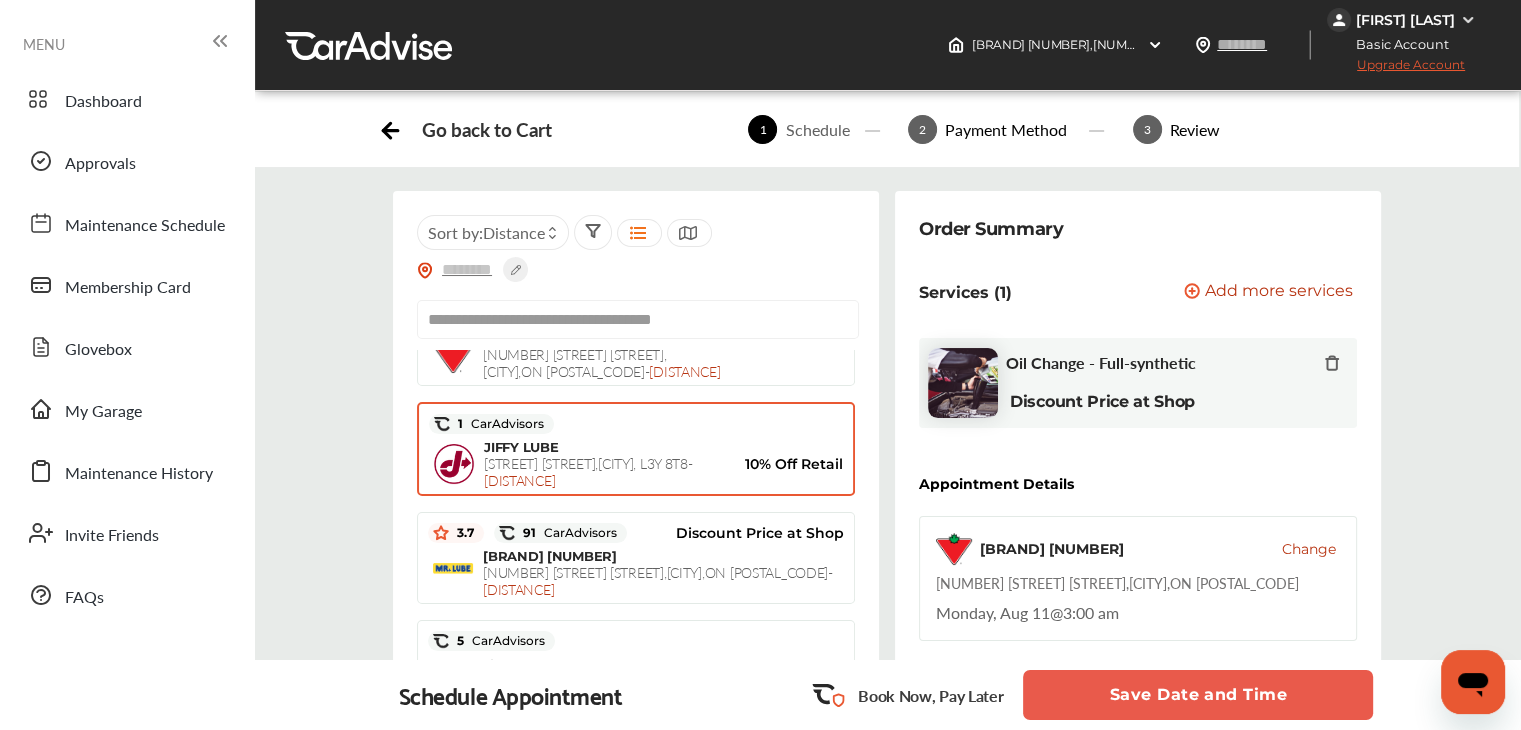 click on "[STREET] , [CITY] , [POSTAL_CODE] - [DISTANCE]" at bounding box center (588, 471) 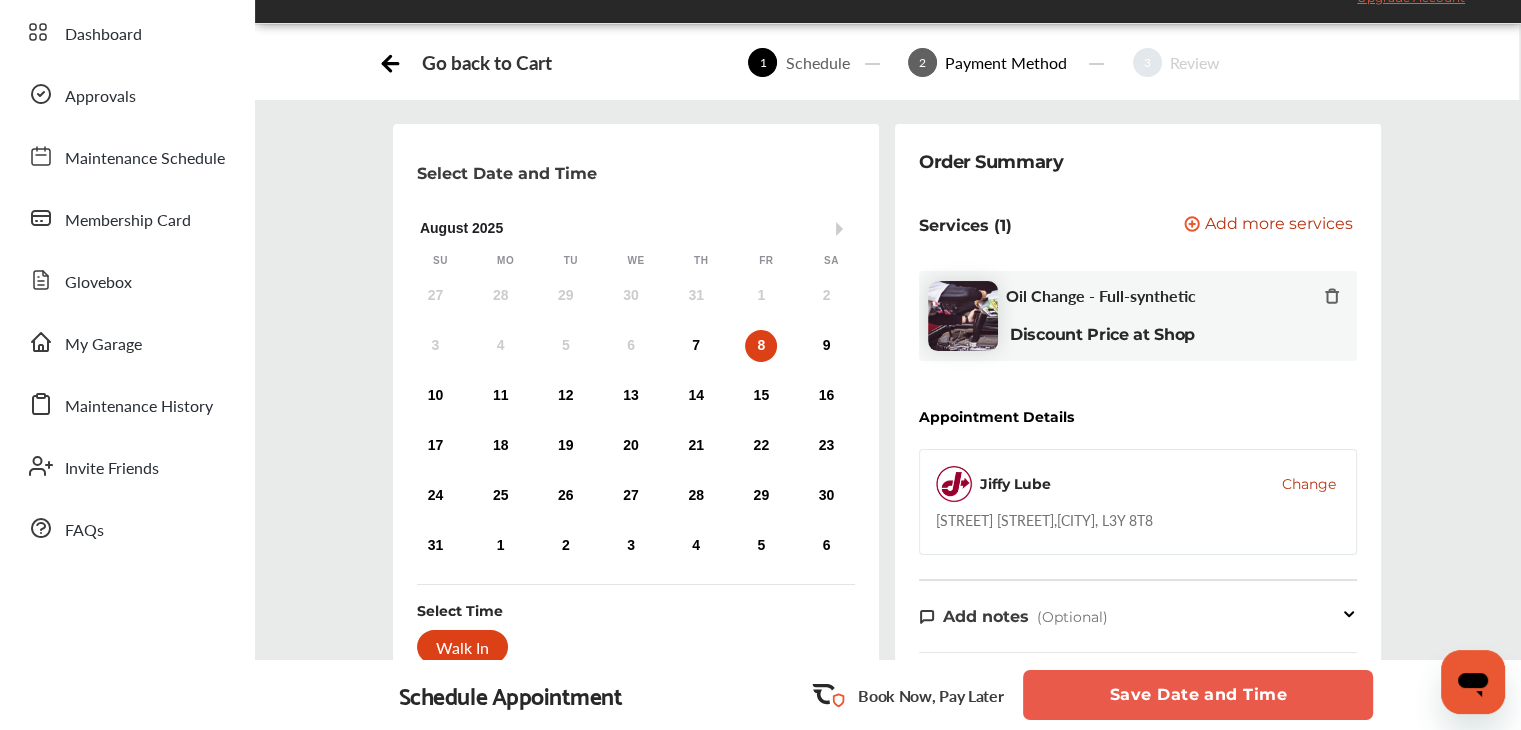 scroll, scrollTop: 200, scrollLeft: 0, axis: vertical 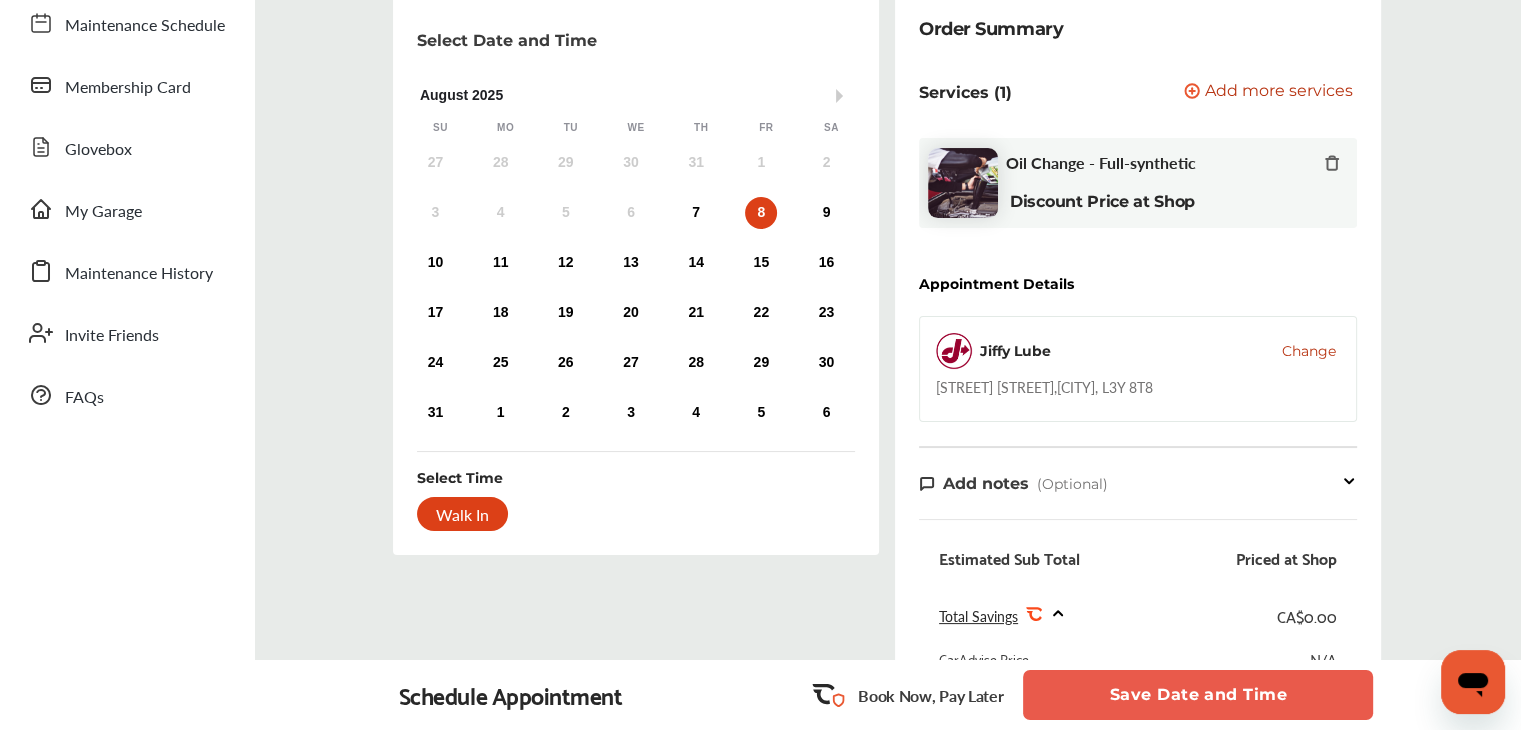 click on "Save Date and Time" at bounding box center [1198, 695] 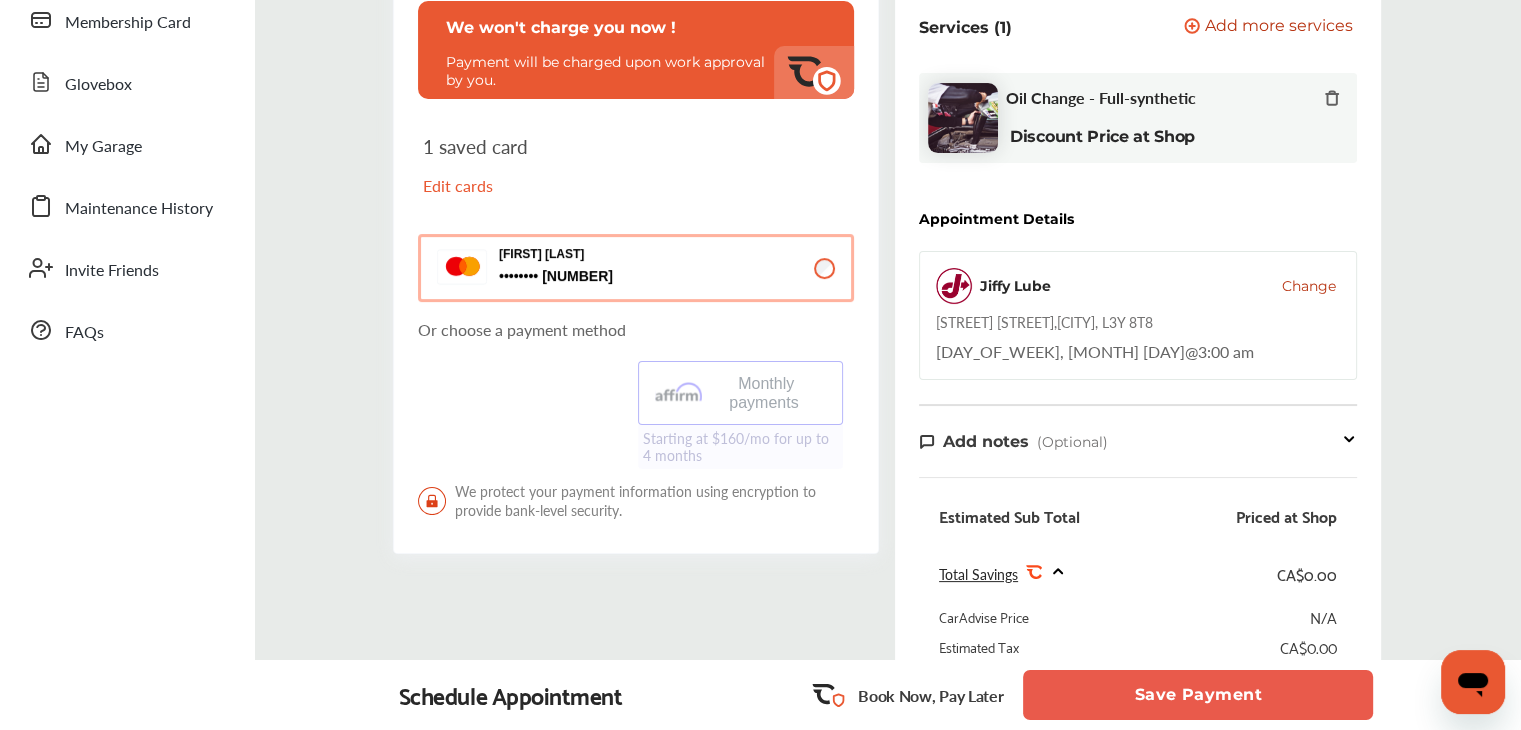 scroll, scrollTop: 300, scrollLeft: 0, axis: vertical 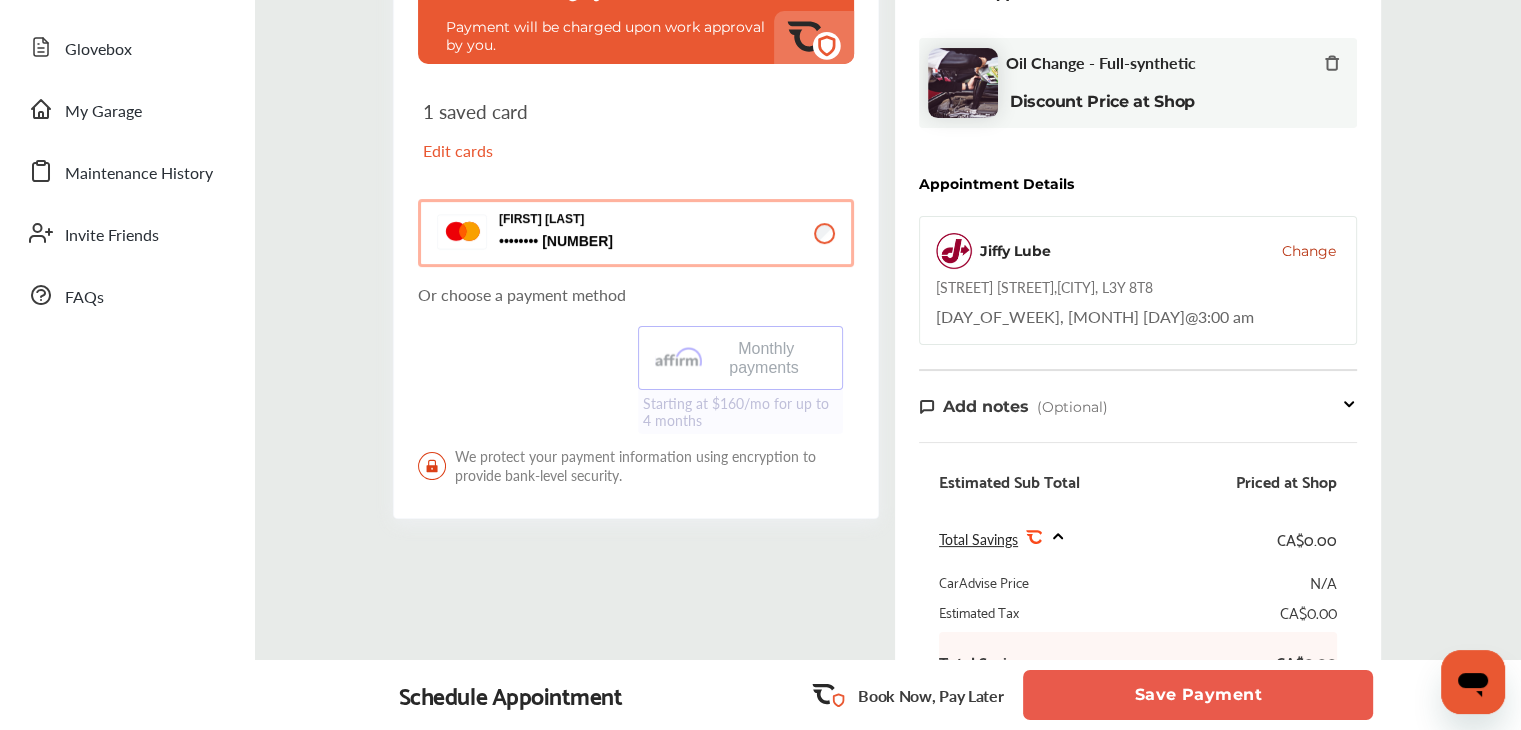 click on "Change" at bounding box center (1309, 251) 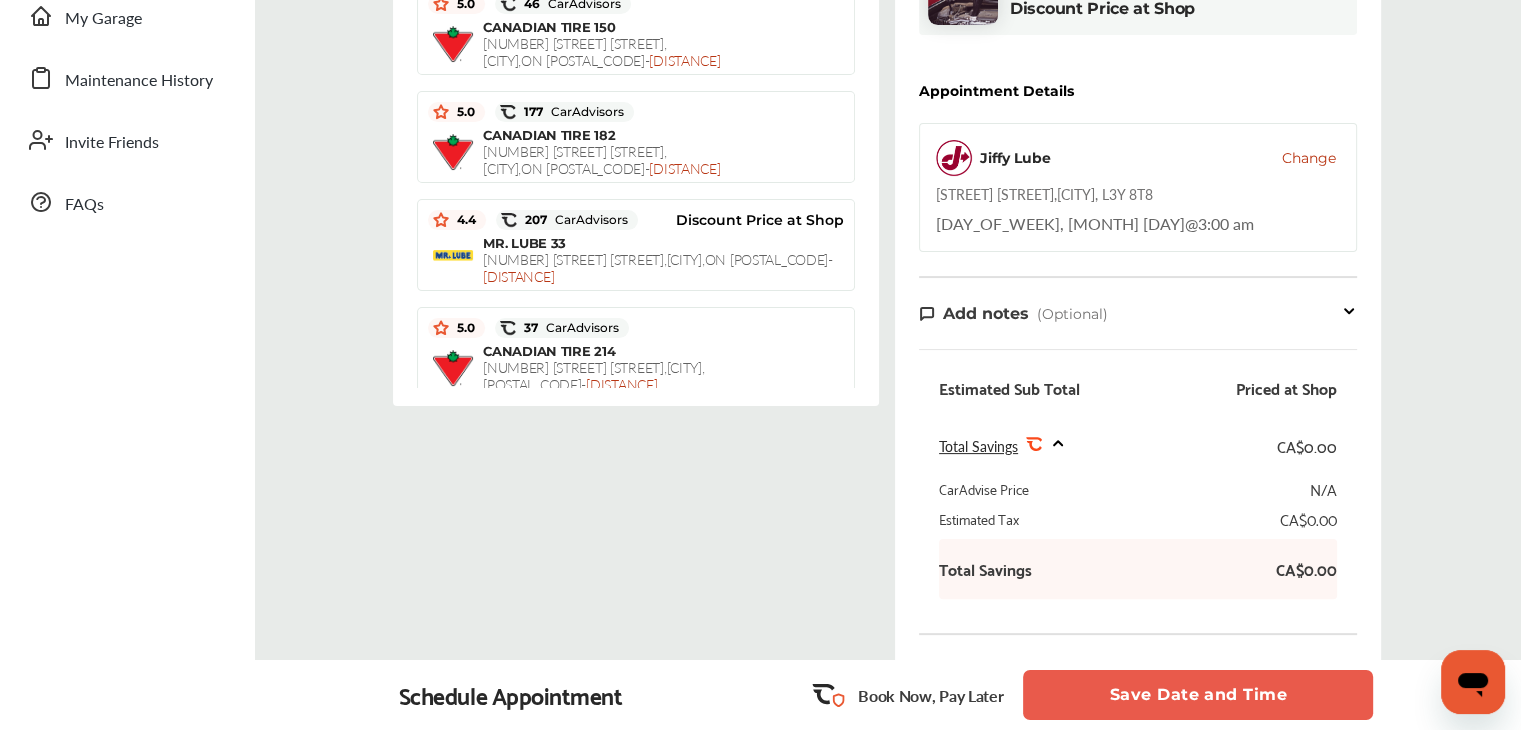 scroll, scrollTop: 400, scrollLeft: 0, axis: vertical 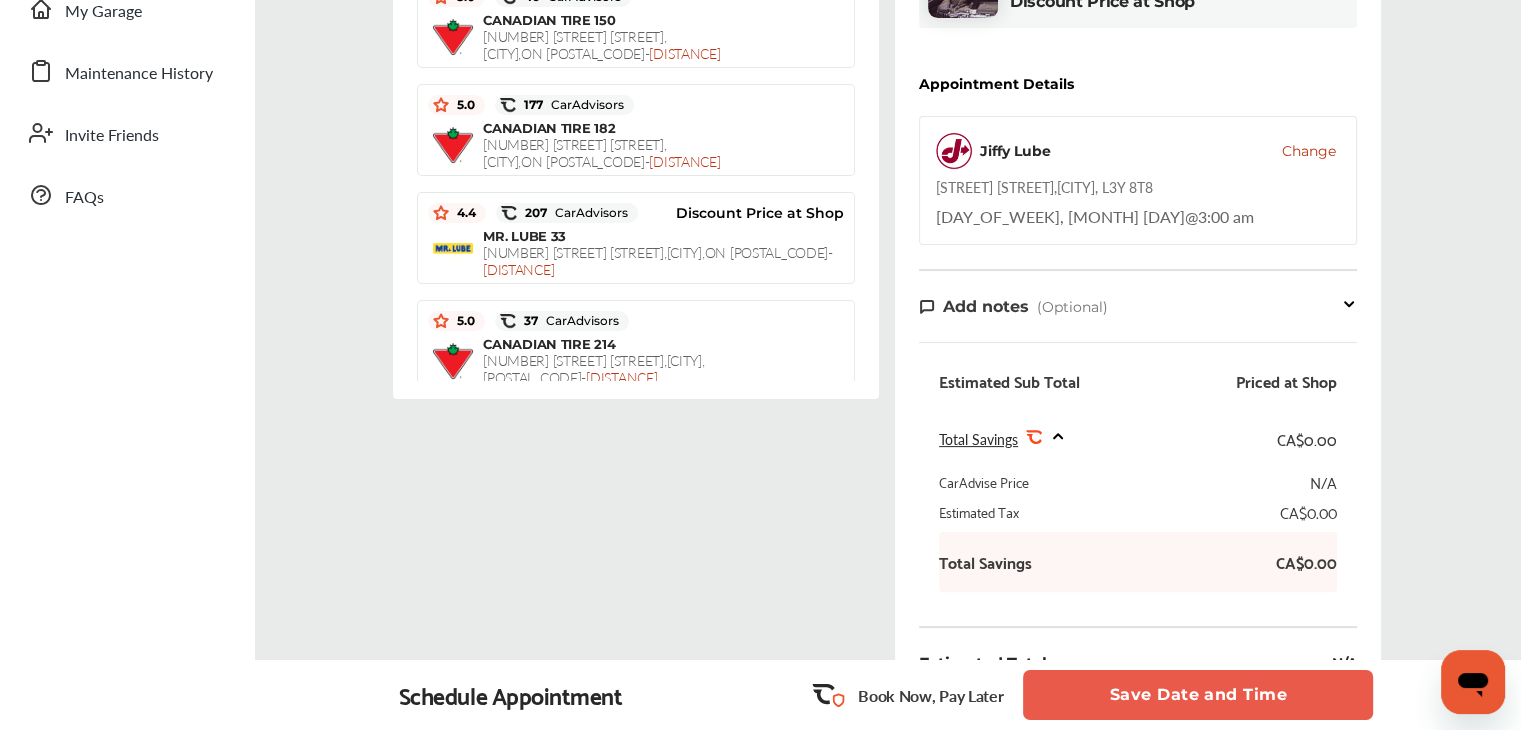 click on "Save Date and Time" at bounding box center (1198, 695) 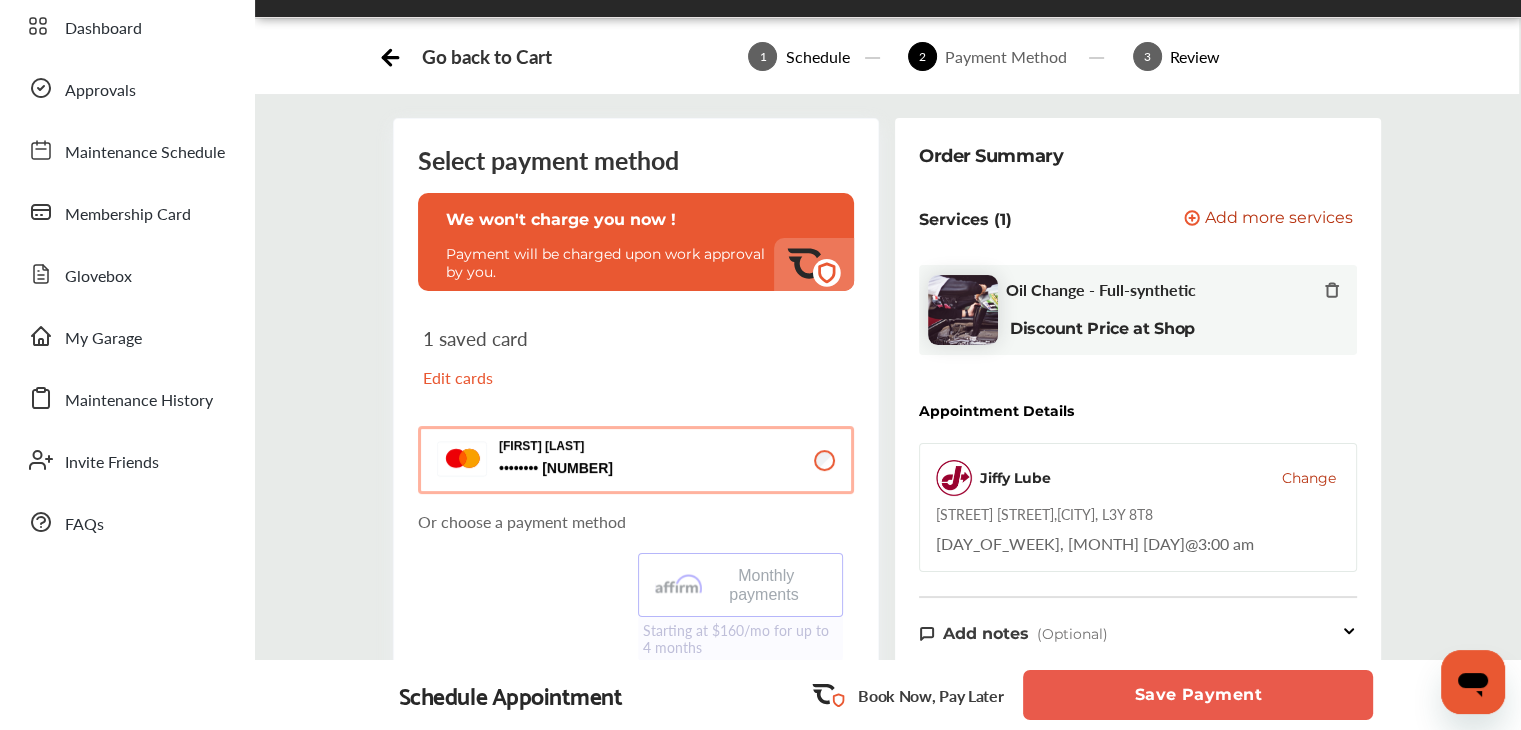 scroll, scrollTop: 200, scrollLeft: 0, axis: vertical 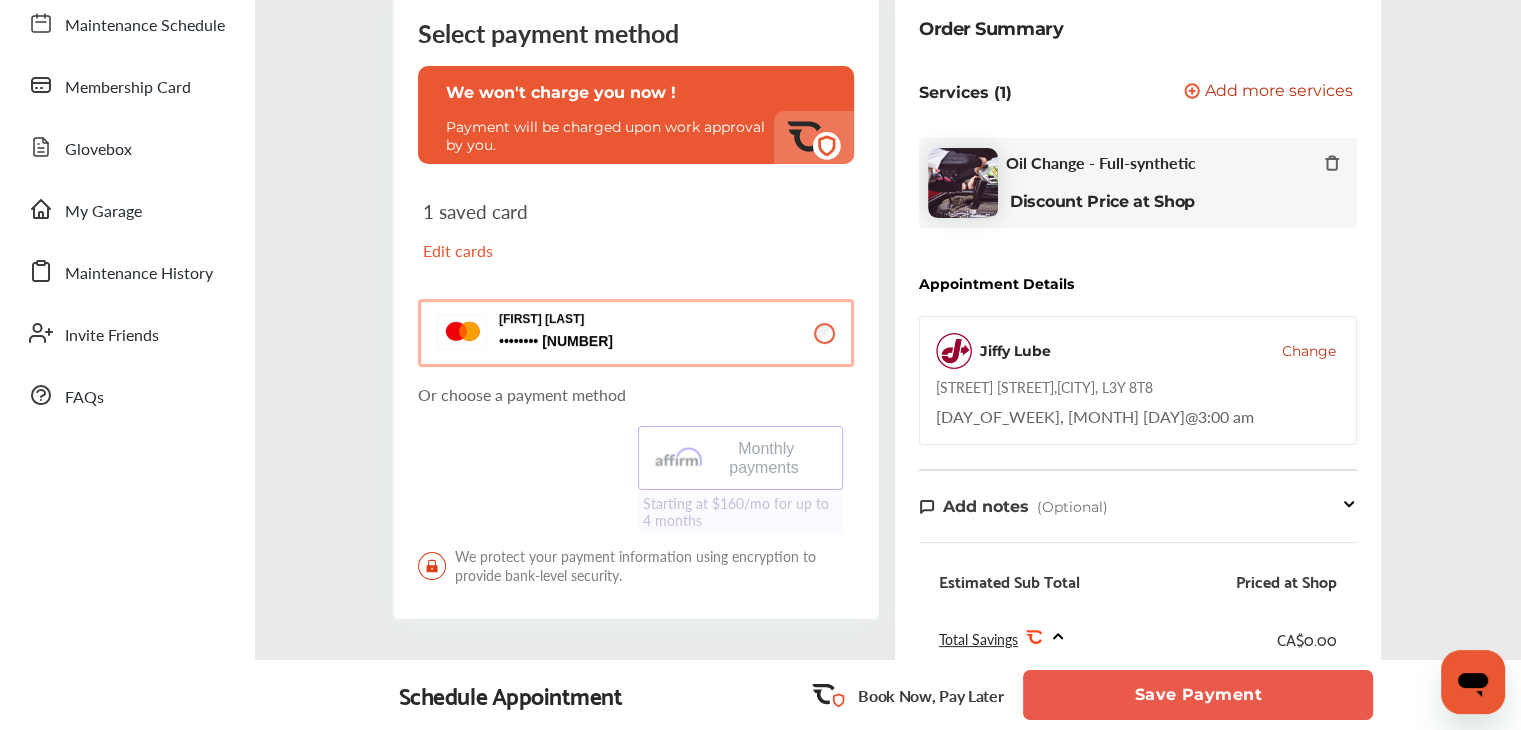 click on "Change" at bounding box center [1309, 351] 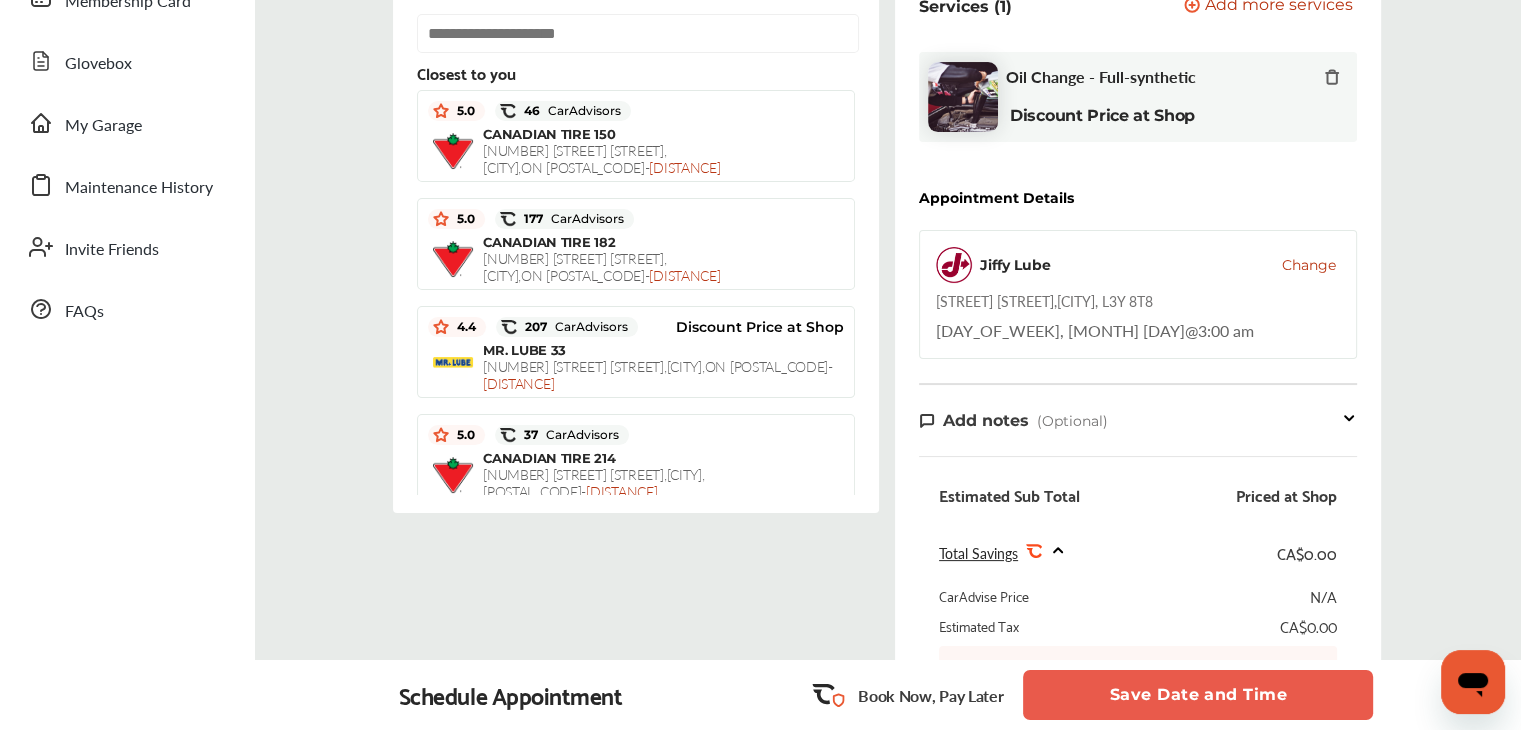 scroll, scrollTop: 300, scrollLeft: 0, axis: vertical 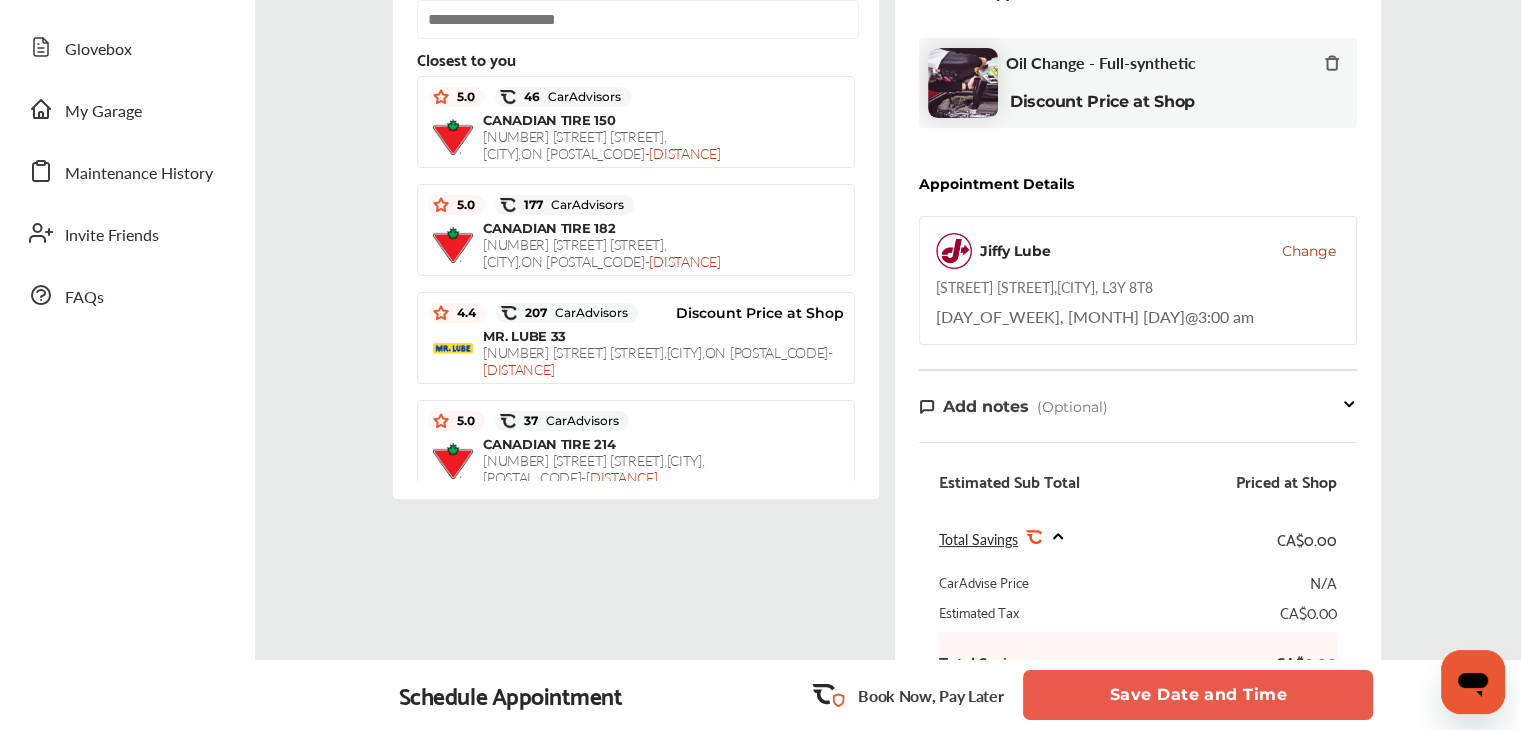 click on "Save Date and Time" at bounding box center [1198, 695] 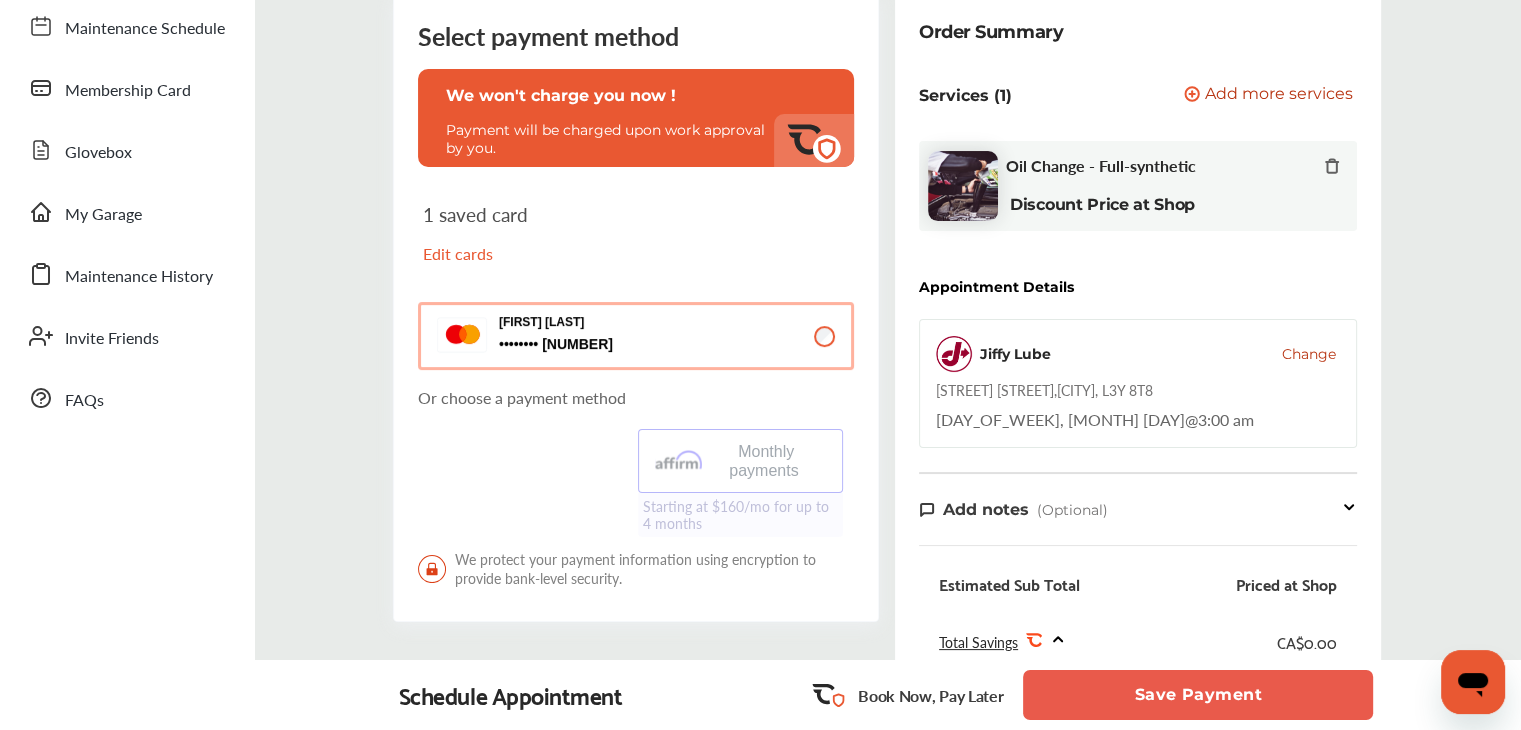 scroll, scrollTop: 200, scrollLeft: 0, axis: vertical 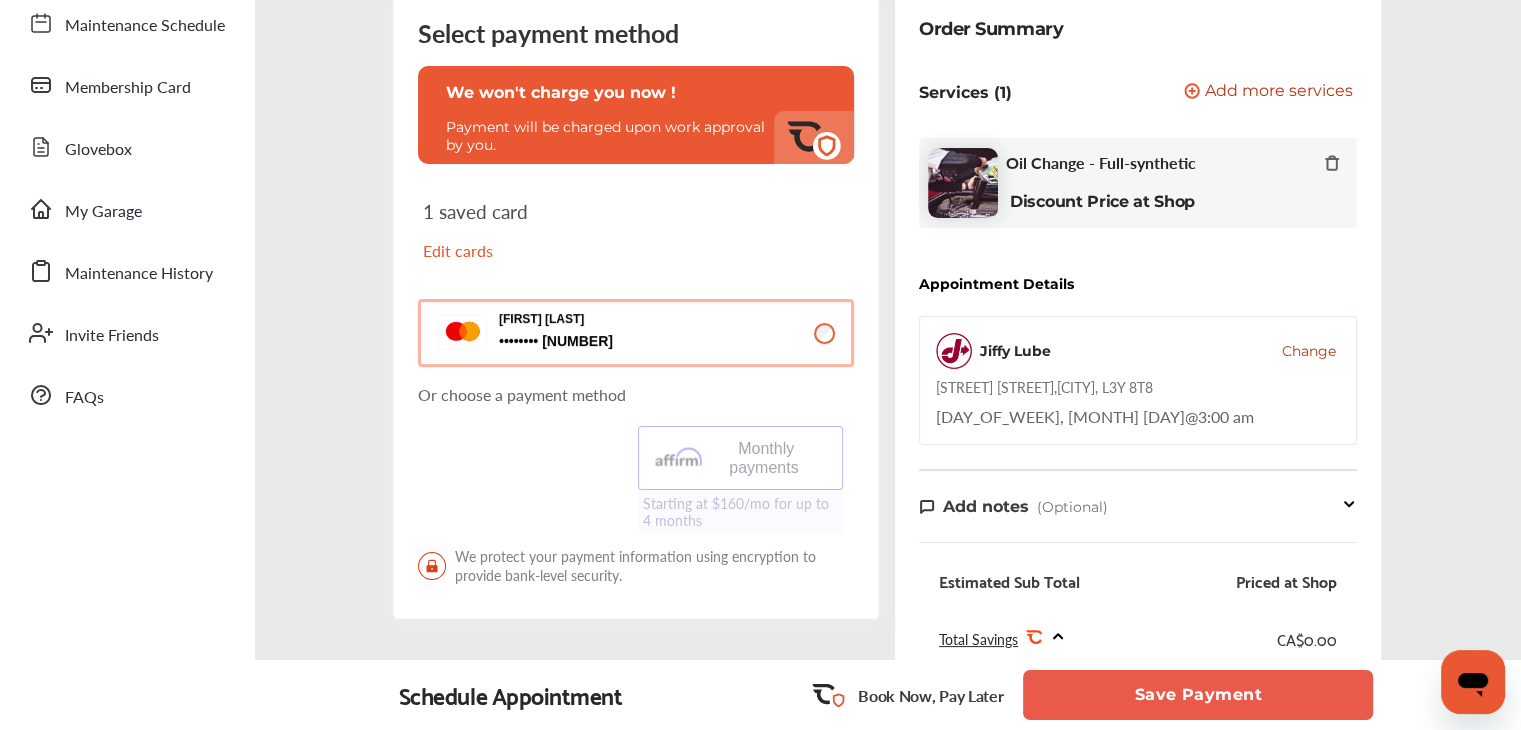 click on "Save Payment" at bounding box center [1198, 695] 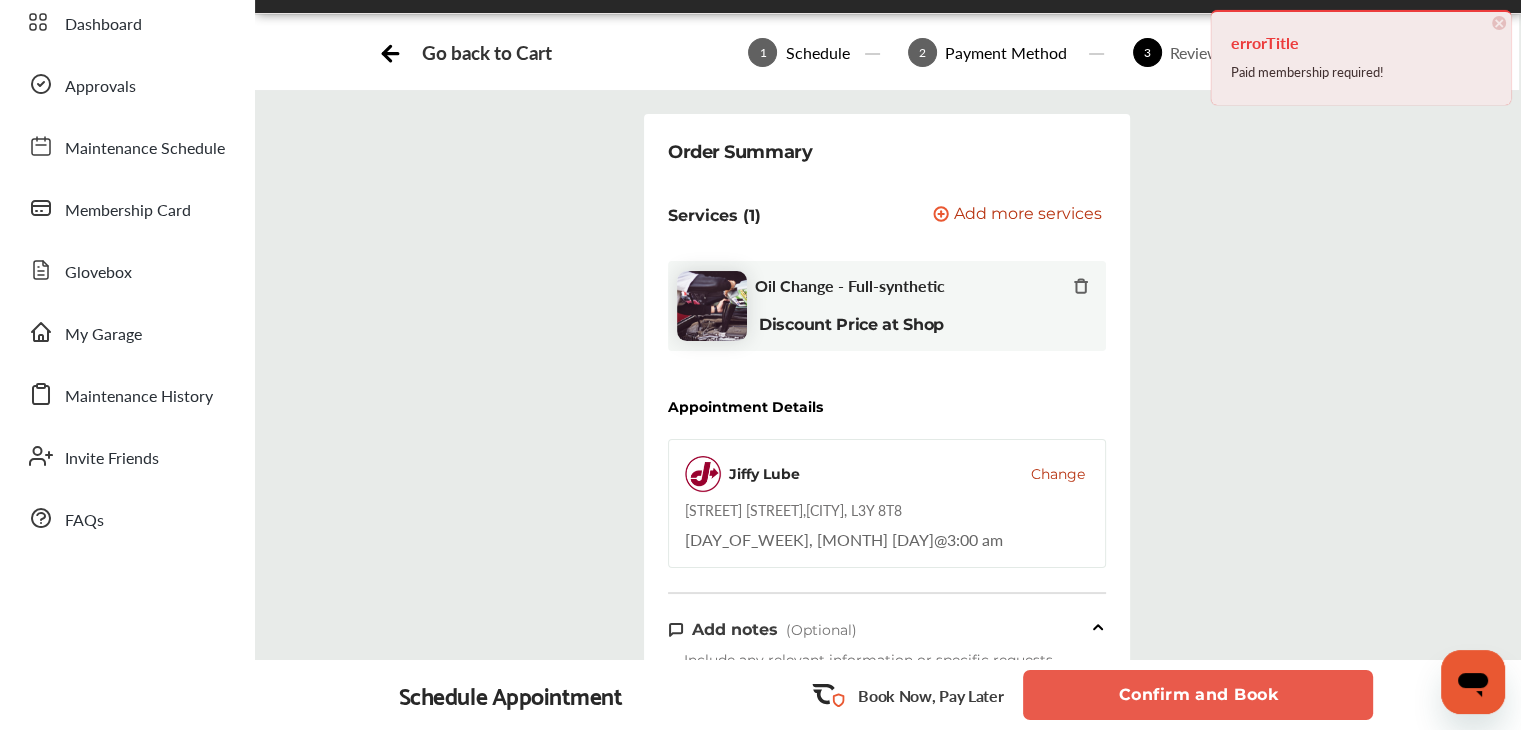 scroll, scrollTop: 200, scrollLeft: 0, axis: vertical 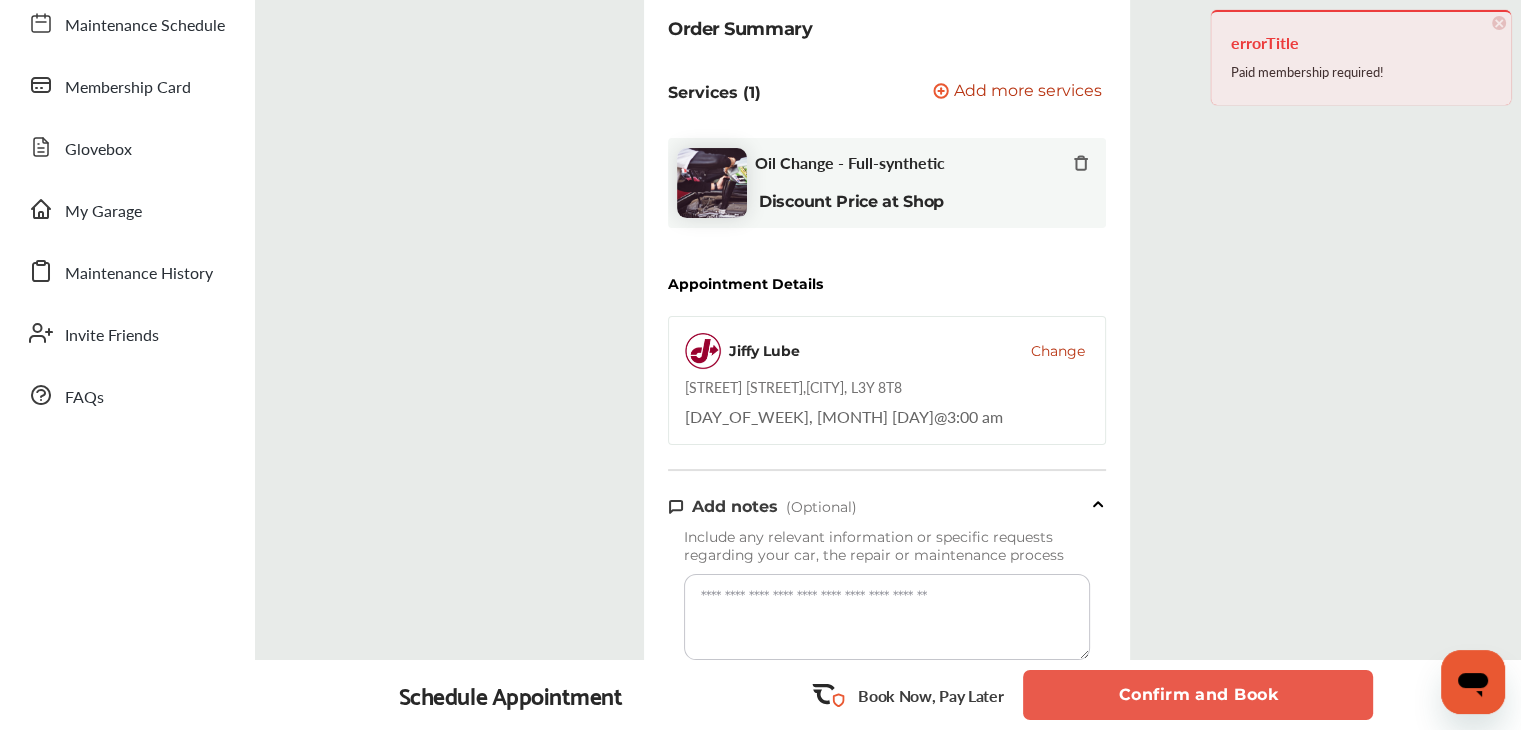 click on "Change" at bounding box center (1058, 351) 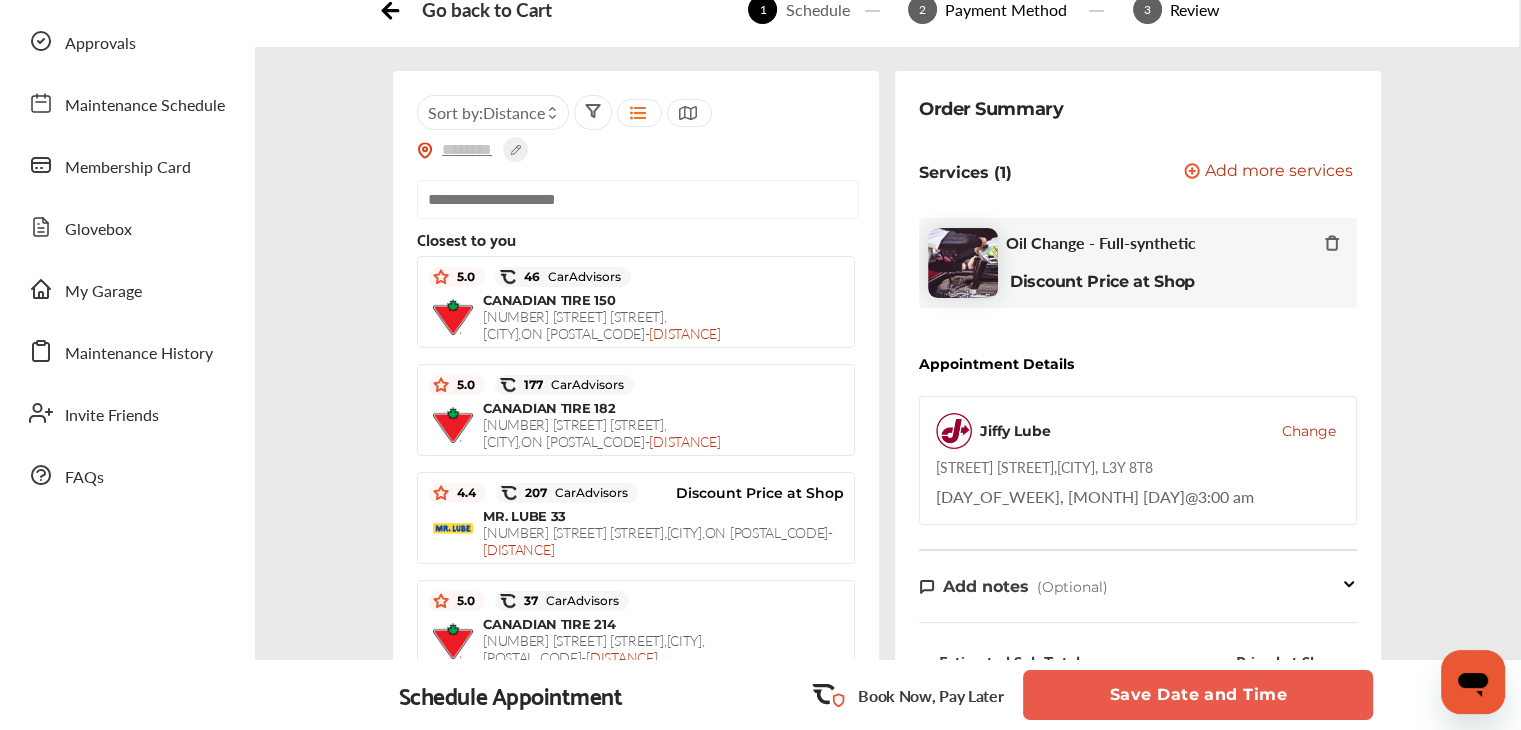 scroll, scrollTop: 0, scrollLeft: 0, axis: both 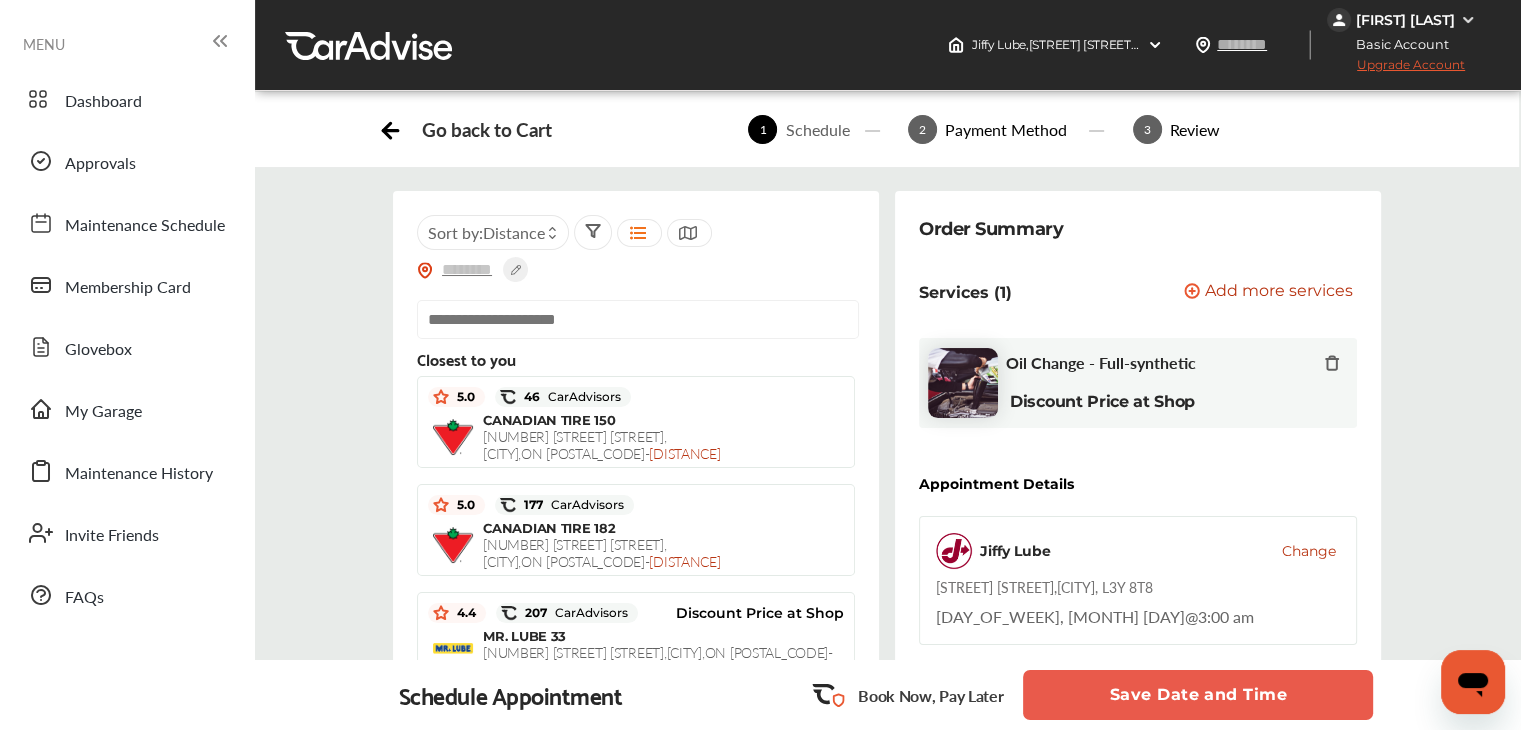 click at bounding box center [638, 319] 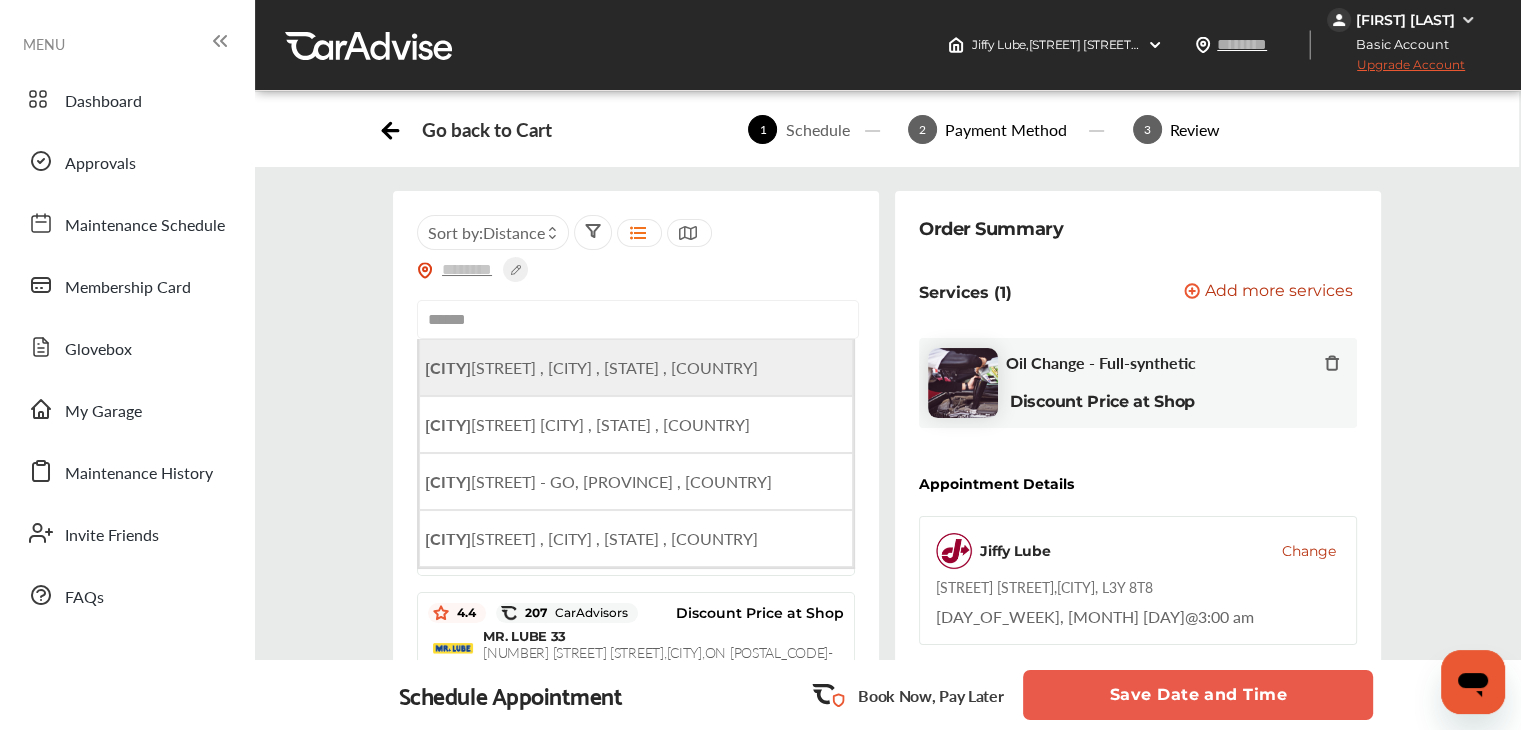 click on "[CITY] , [CITY] , [STATE] , [COUNTRY]" at bounding box center [636, 367] 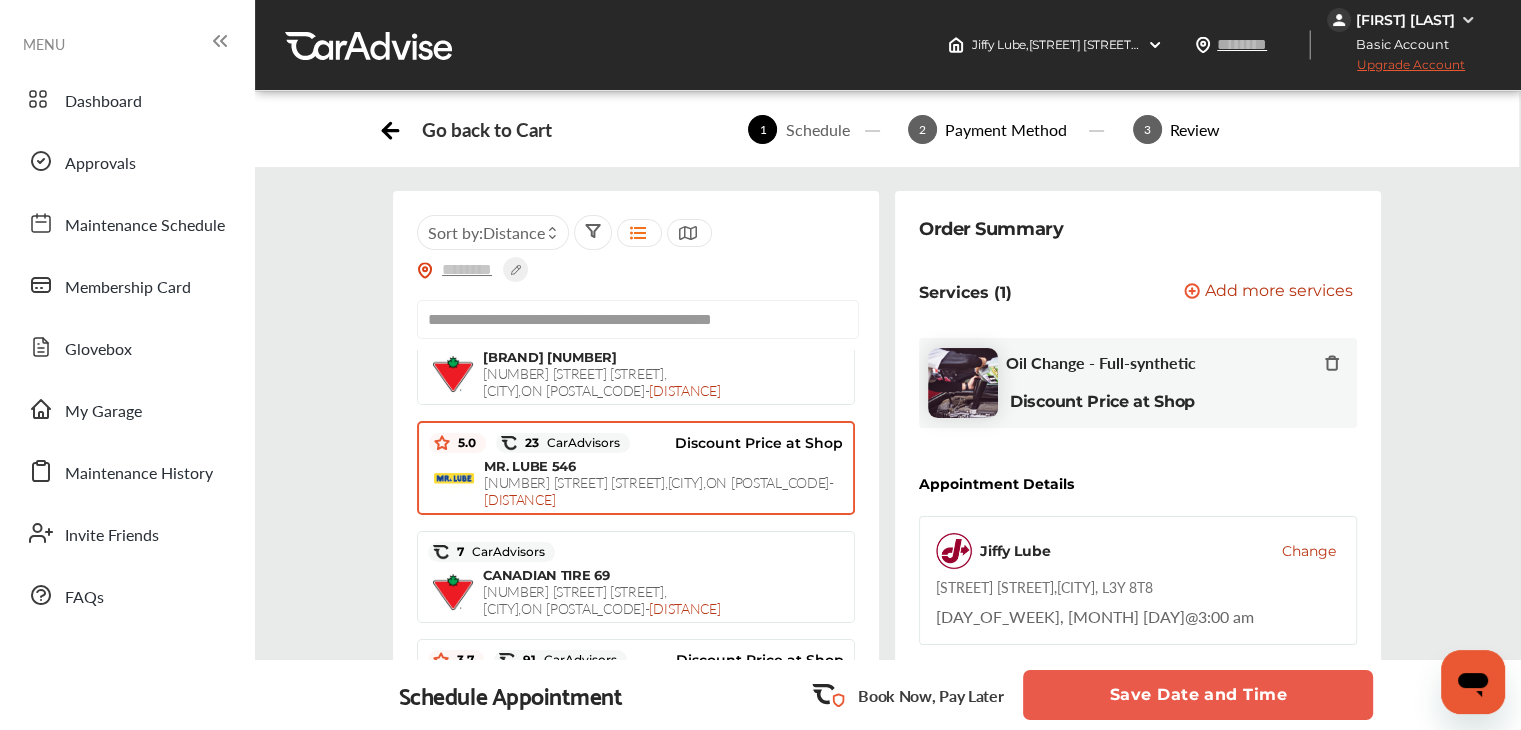 scroll, scrollTop: 0, scrollLeft: 0, axis: both 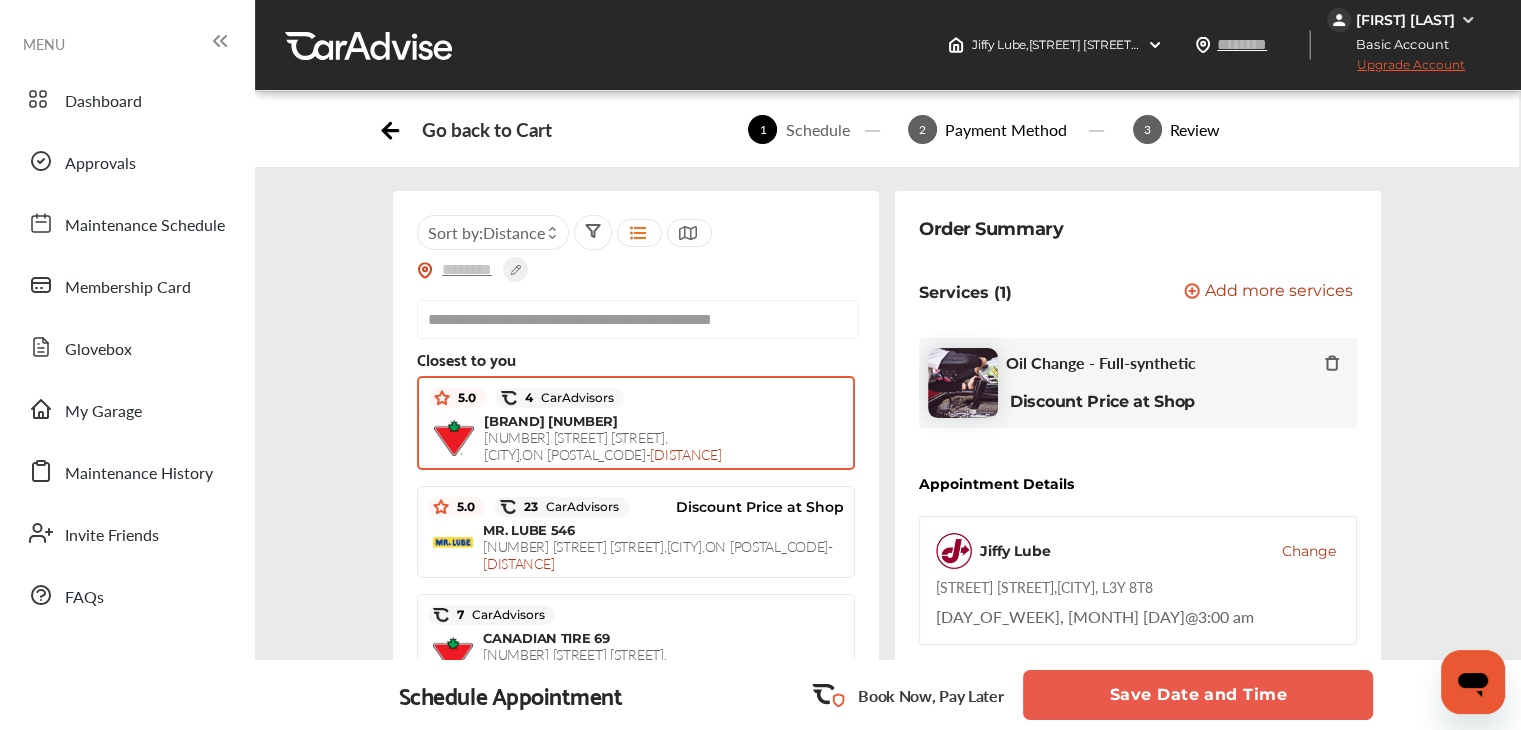 click on "[NUMBER] [STREET] [STREET] , [CITY] , [STATE] [POSTAL_CODE] - [DISTANCE]" at bounding box center (603, 445) 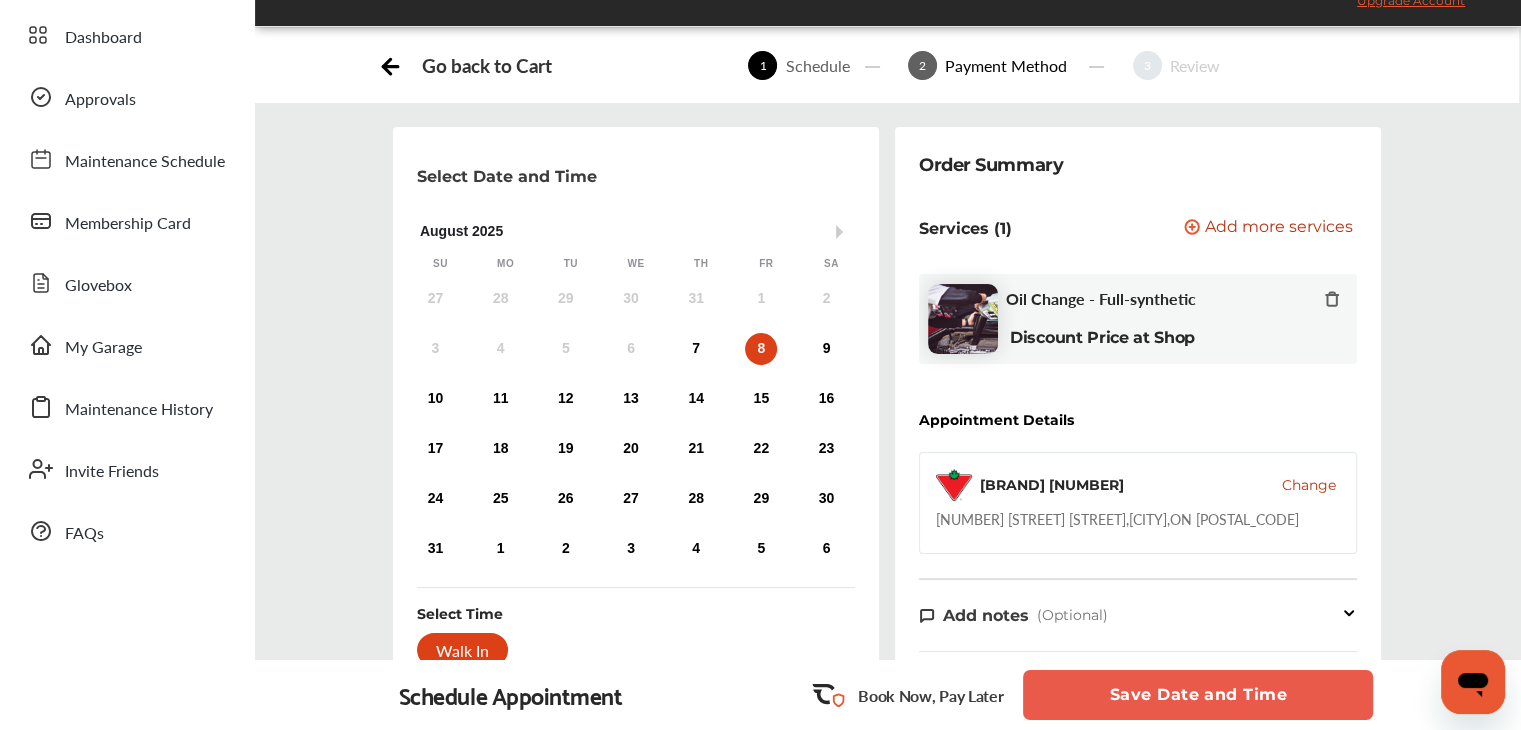scroll, scrollTop: 100, scrollLeft: 0, axis: vertical 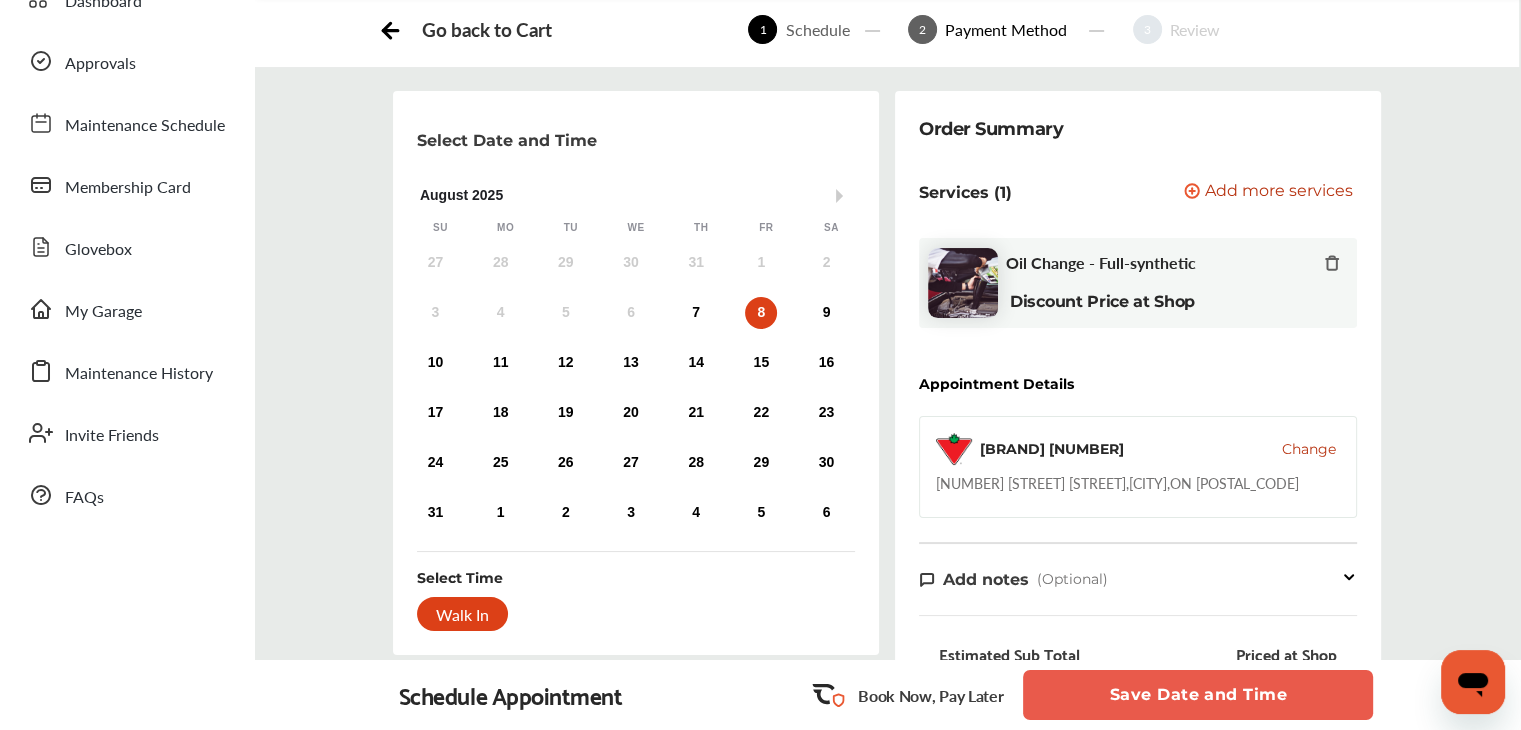 click on "Save Date and Time" at bounding box center [1198, 695] 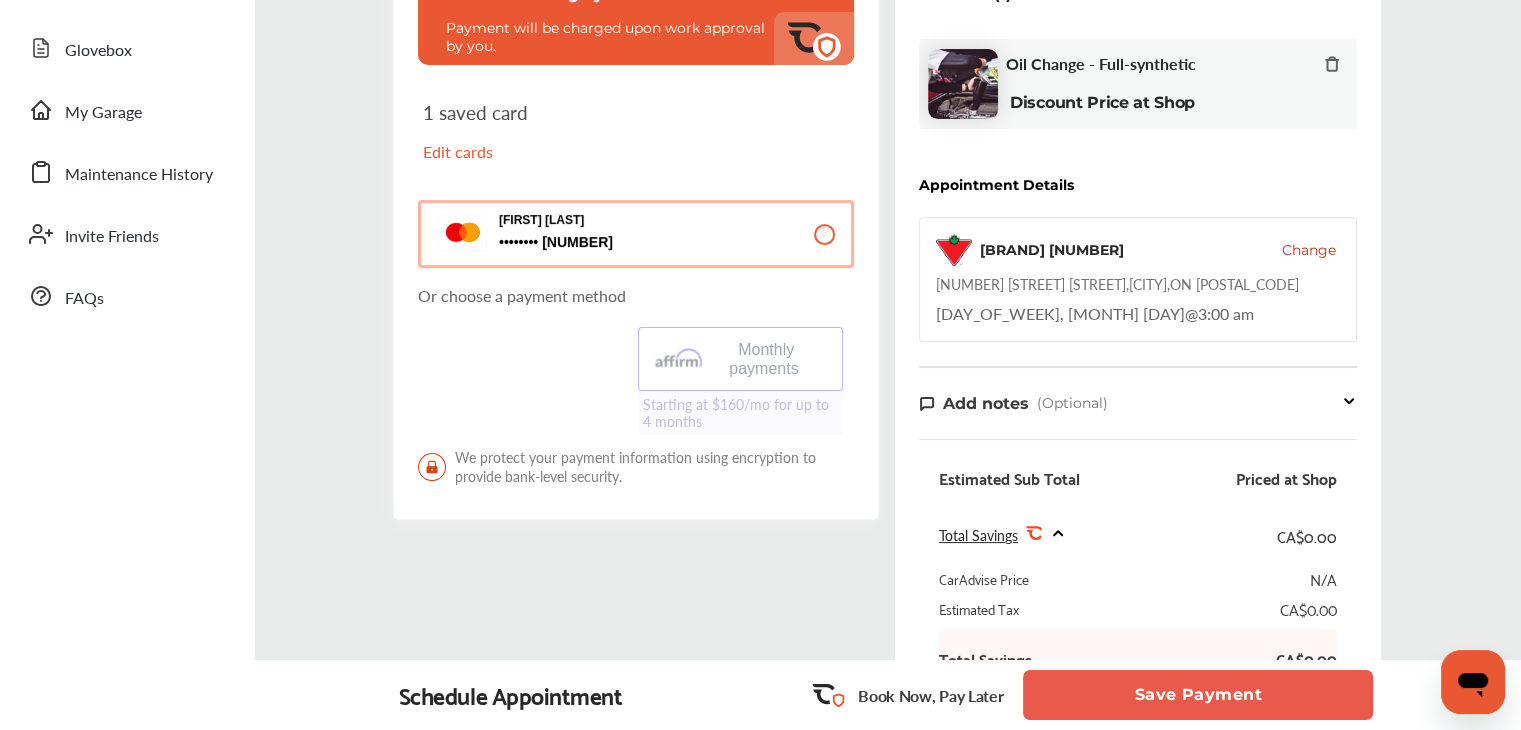 scroll, scrollTop: 300, scrollLeft: 0, axis: vertical 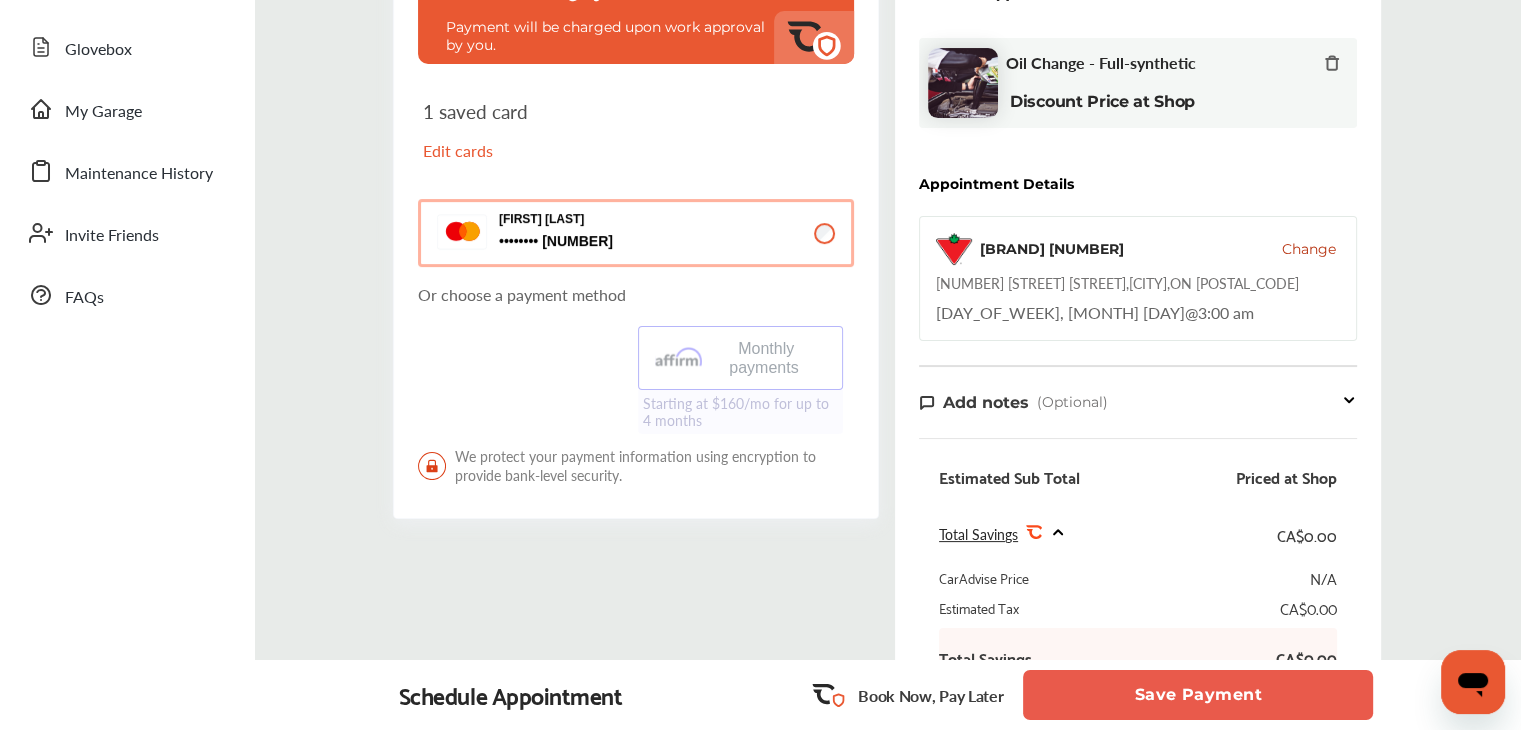 click on "Save Payment" at bounding box center (1198, 695) 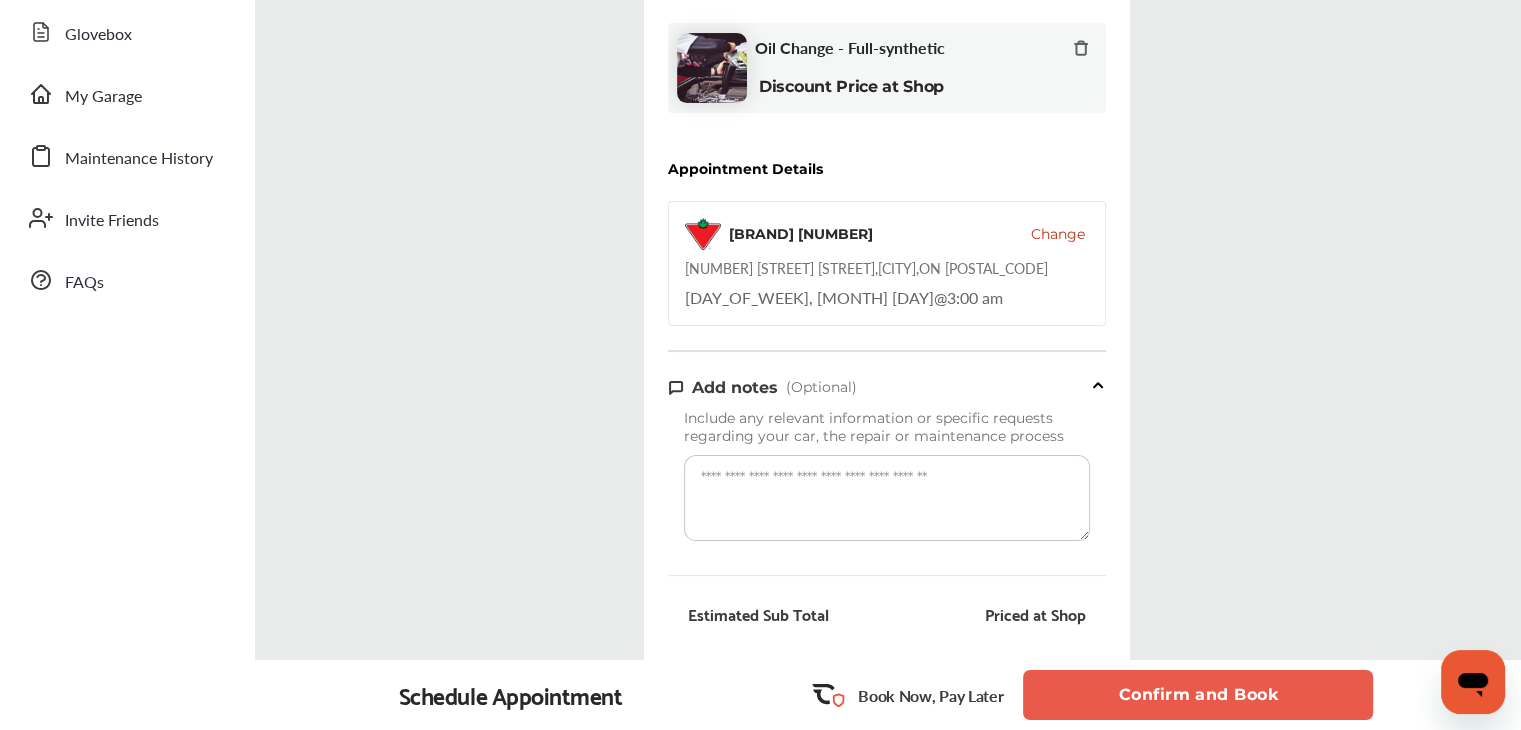 scroll, scrollTop: 300, scrollLeft: 0, axis: vertical 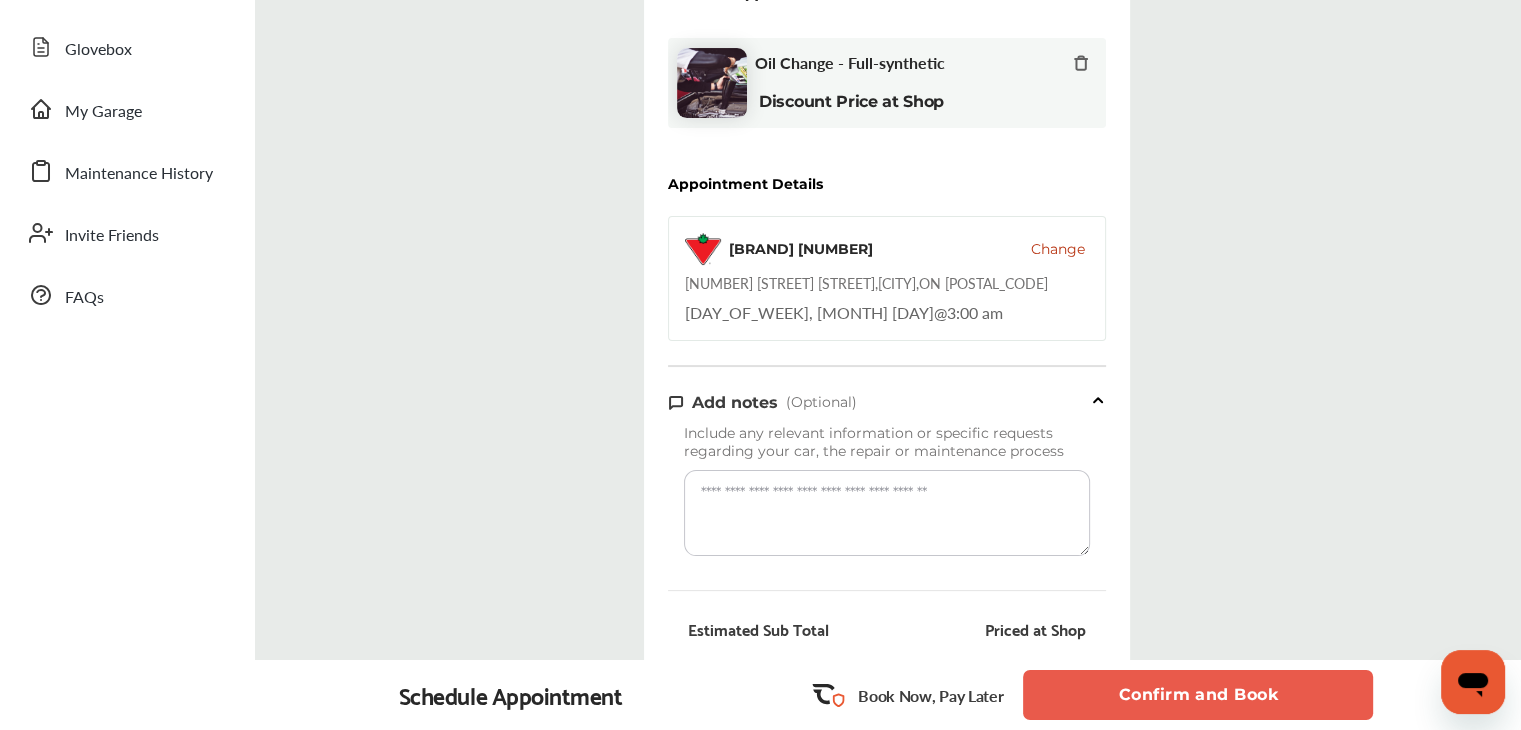 click on "[BRAND] [NUMBER] Change" at bounding box center (887, 249) 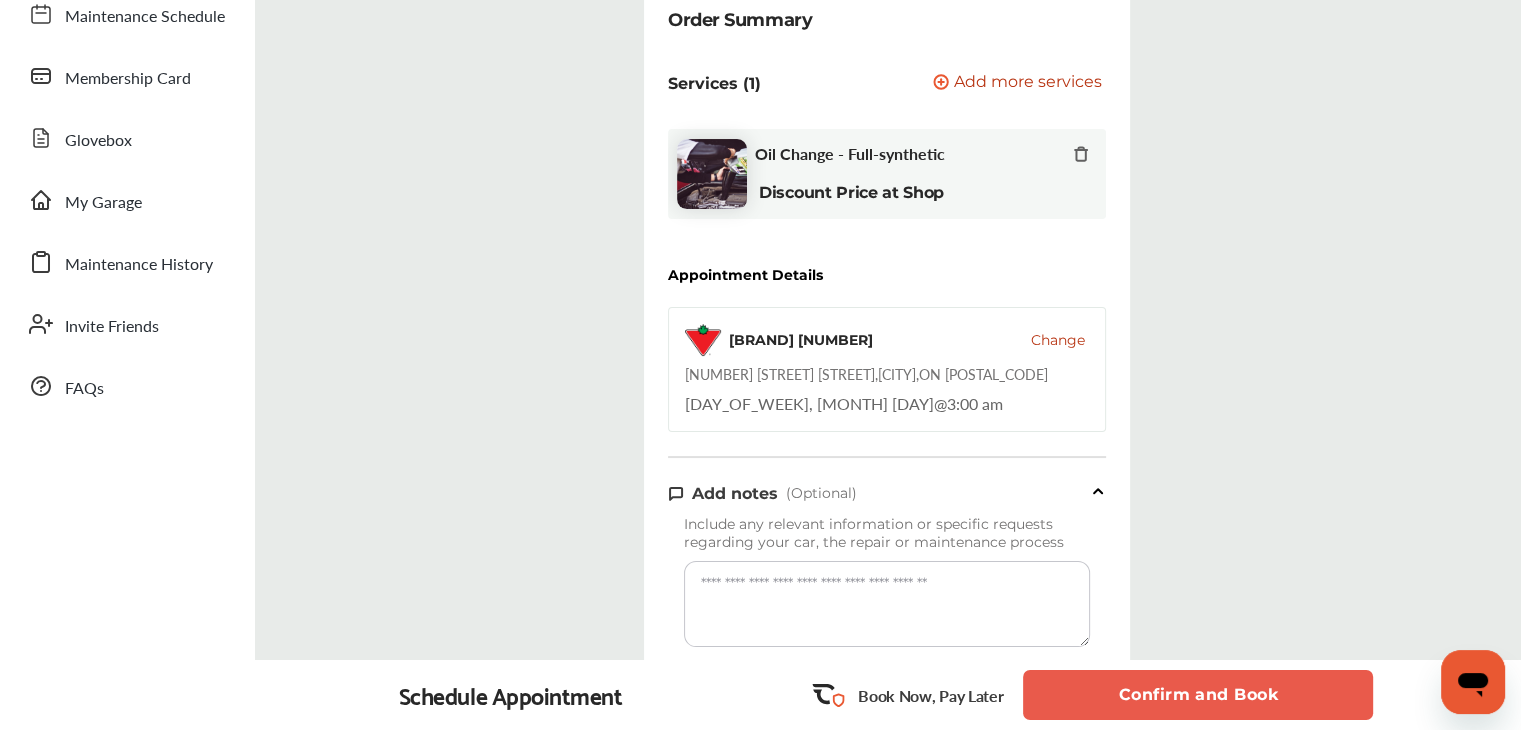 scroll, scrollTop: 0, scrollLeft: 0, axis: both 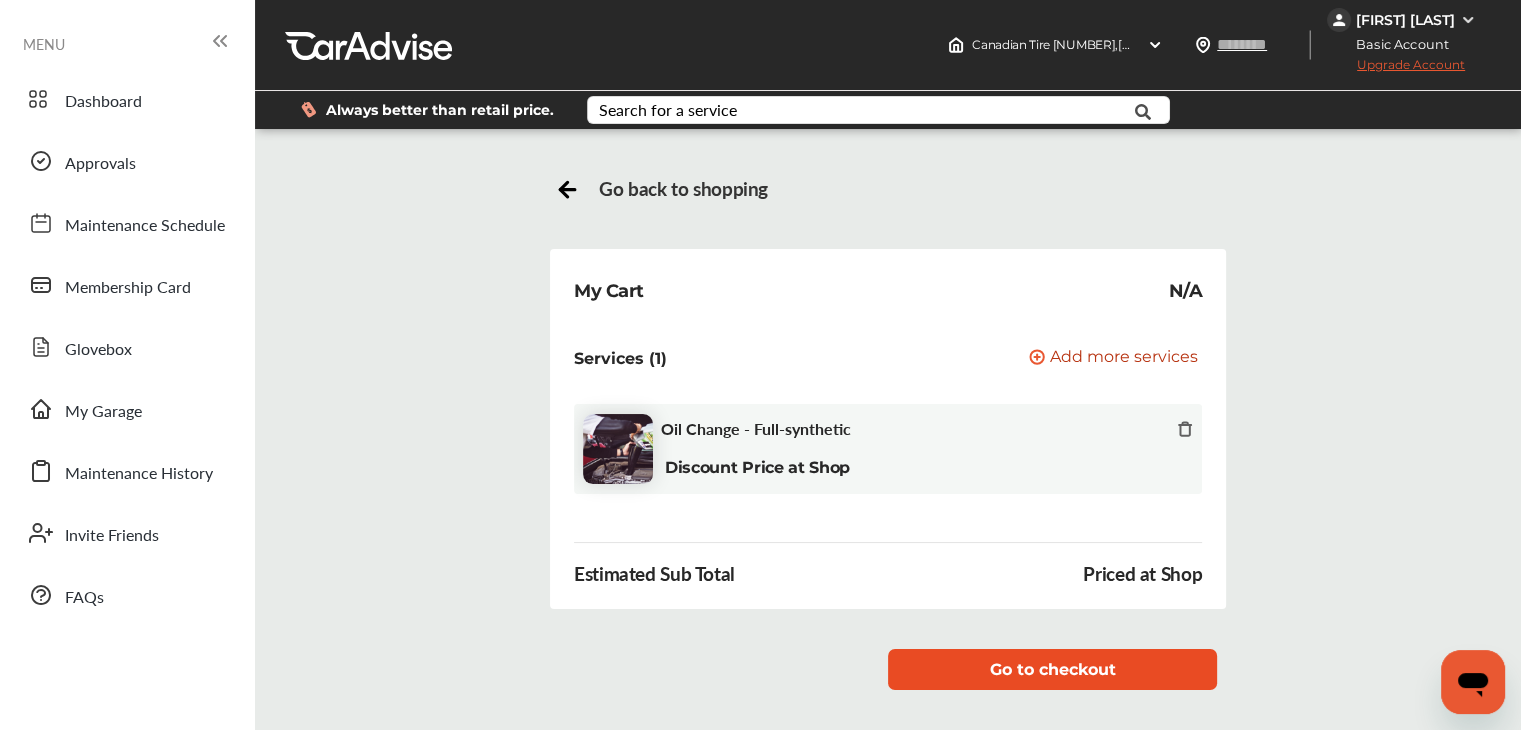 click on "Go to checkout" at bounding box center [1052, 669] 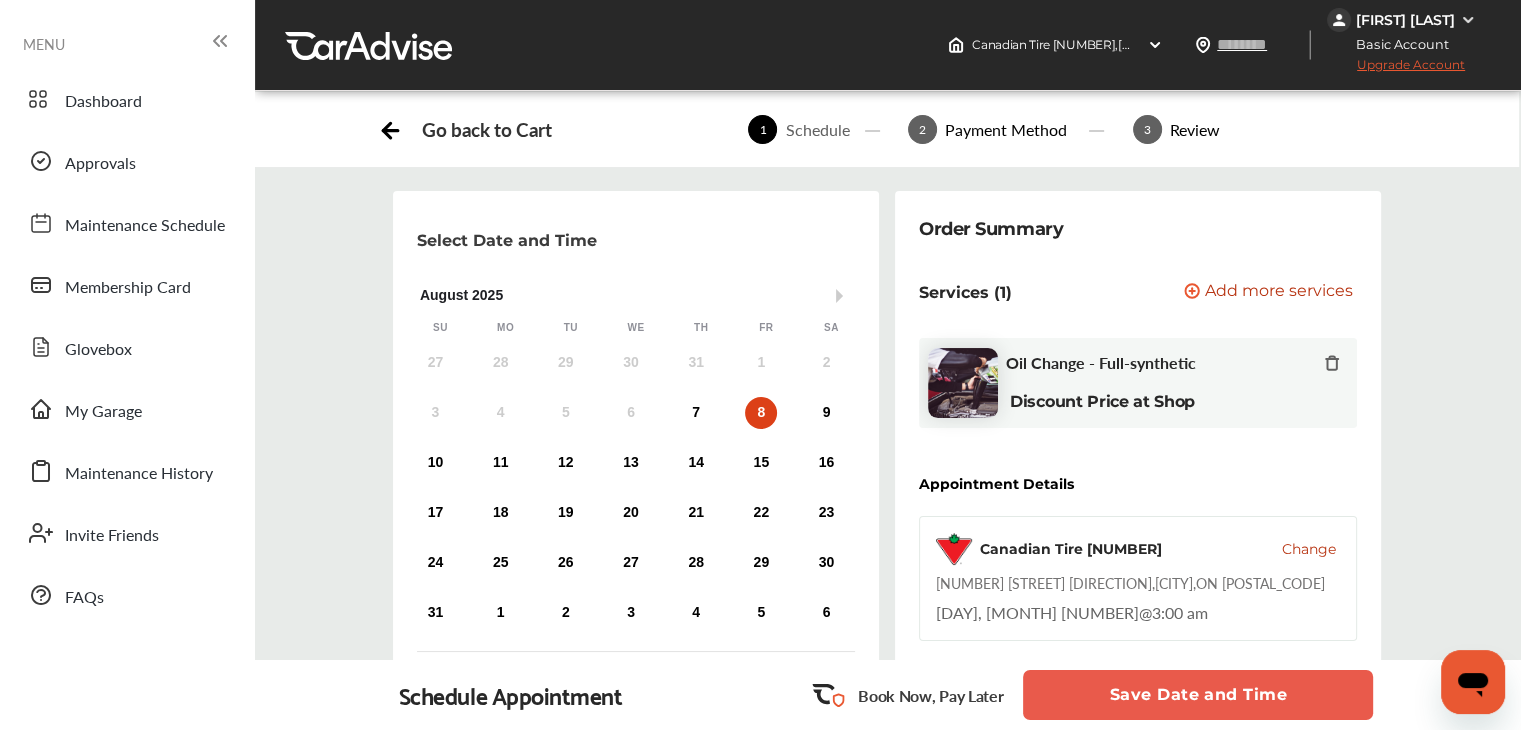 click on "Oil Change - Full-synthetic
Discount Price at Shop" at bounding box center (1138, 383) 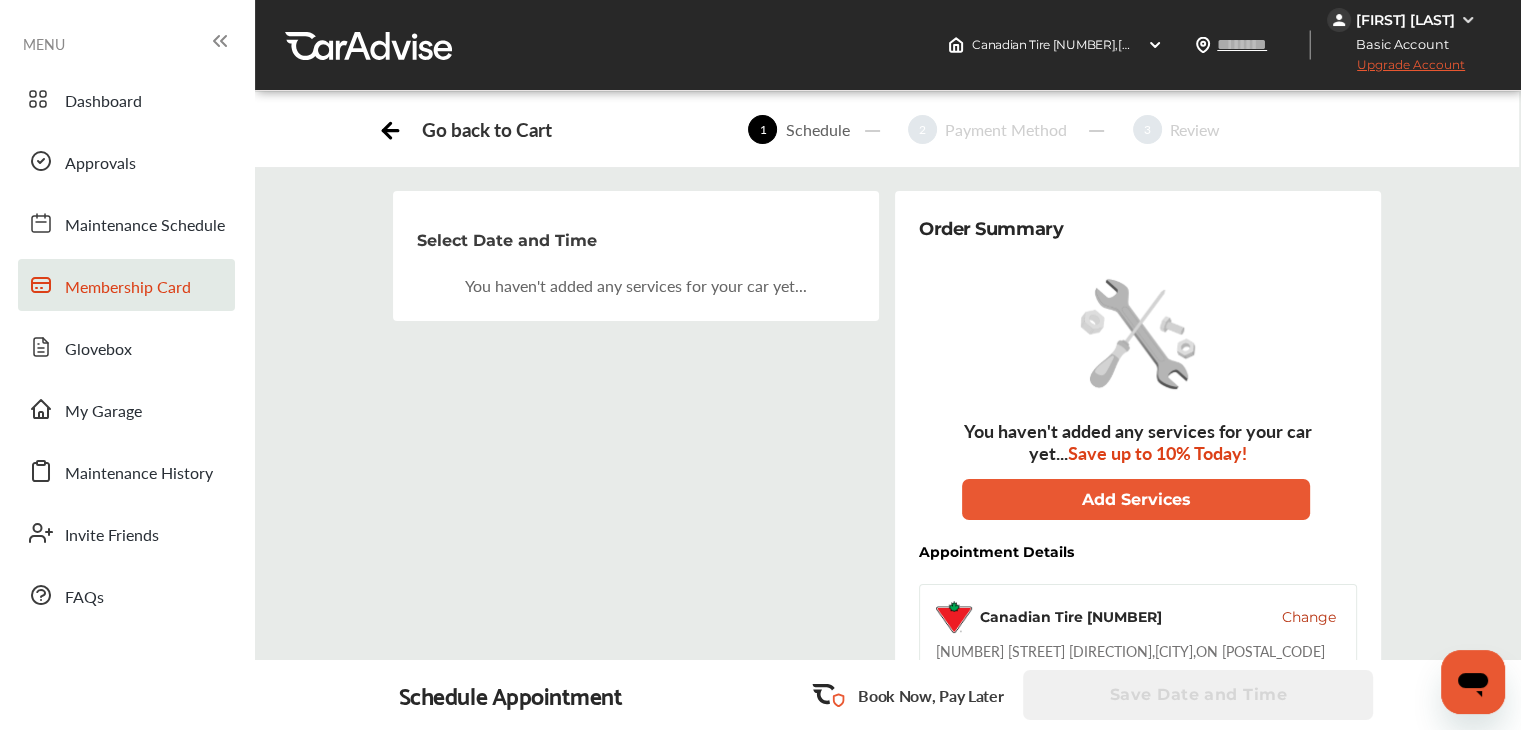 scroll, scrollTop: 0, scrollLeft: 0, axis: both 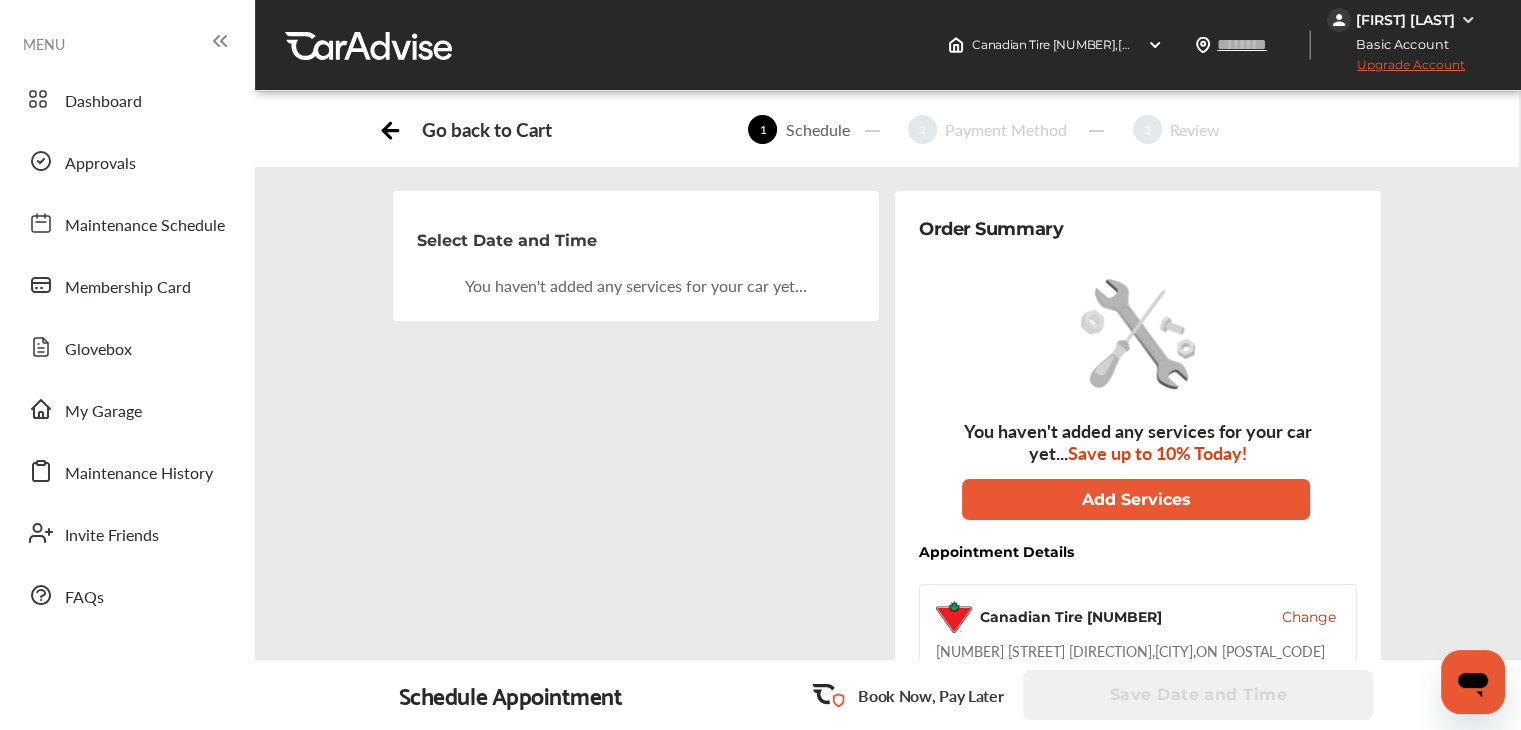 click on "Basic   Account" at bounding box center (1396, 44) 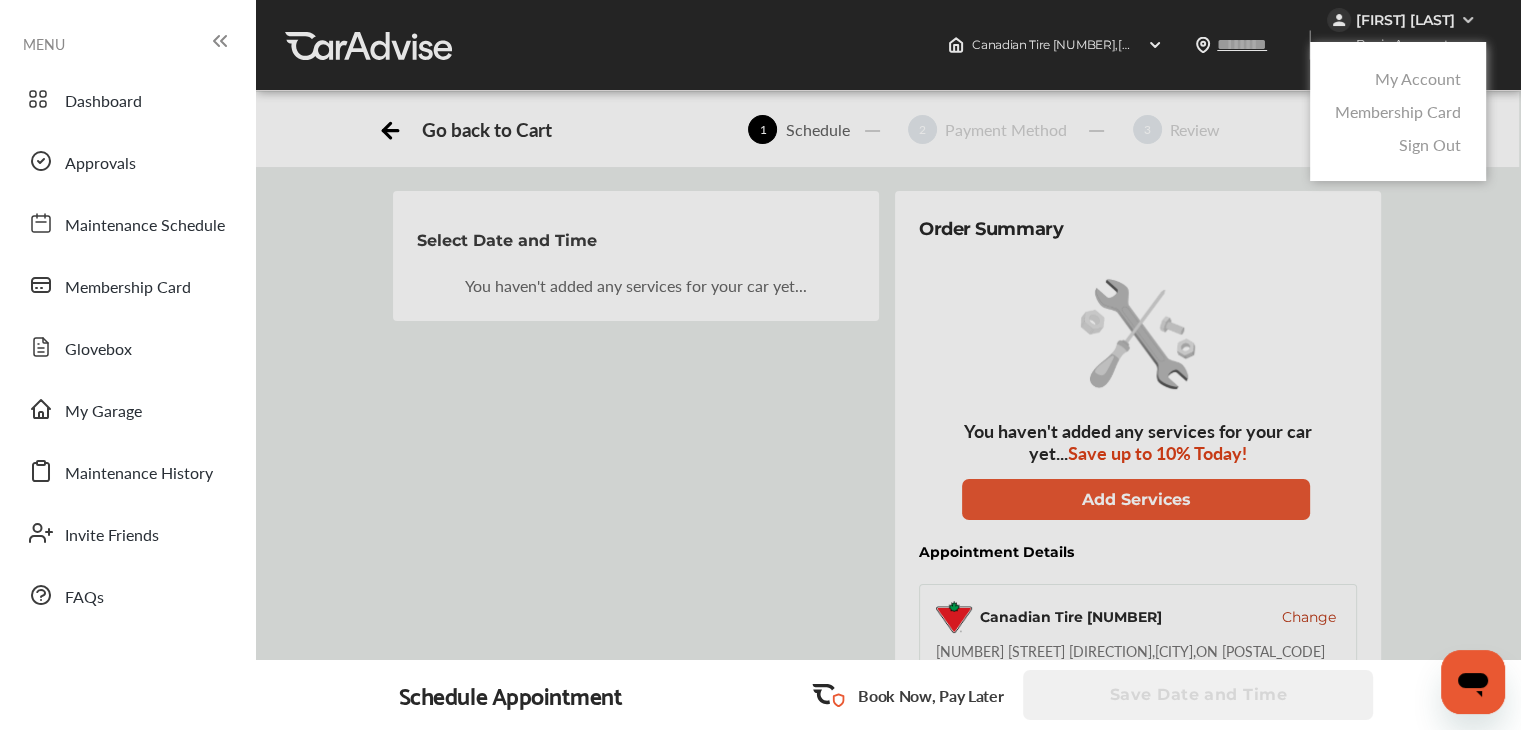 click on "My Account" at bounding box center (1418, 78) 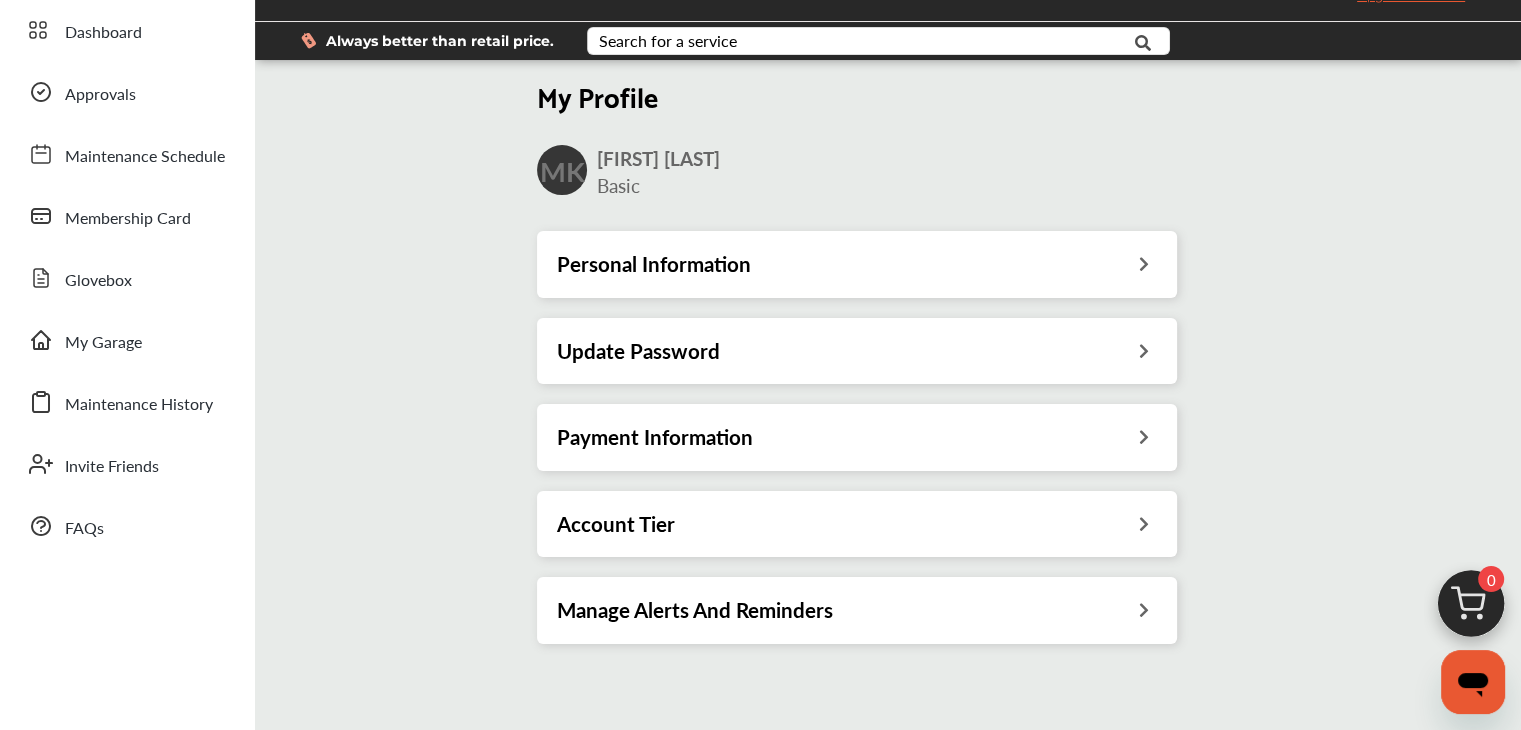 scroll, scrollTop: 200, scrollLeft: 0, axis: vertical 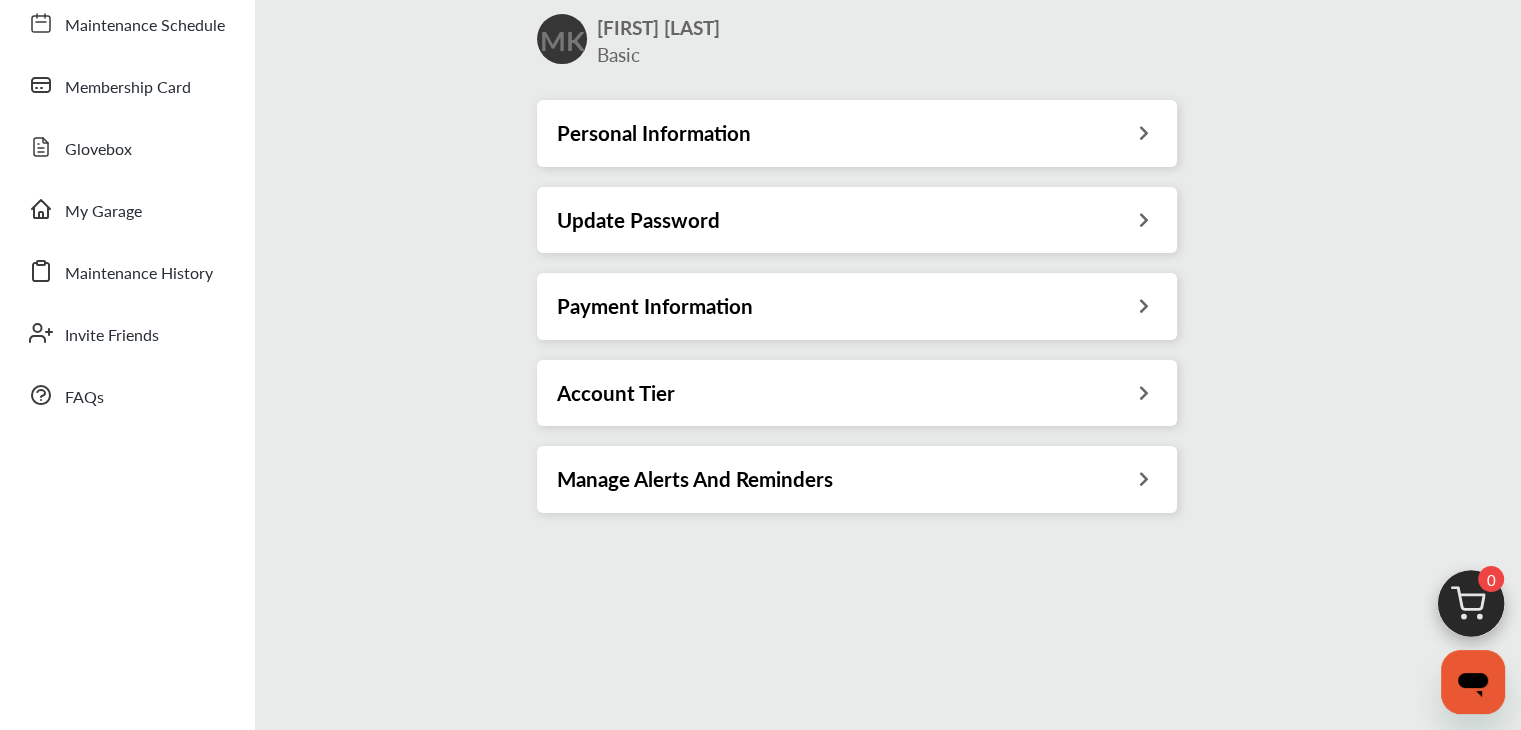 click on "Personal Information" at bounding box center (857, 133) 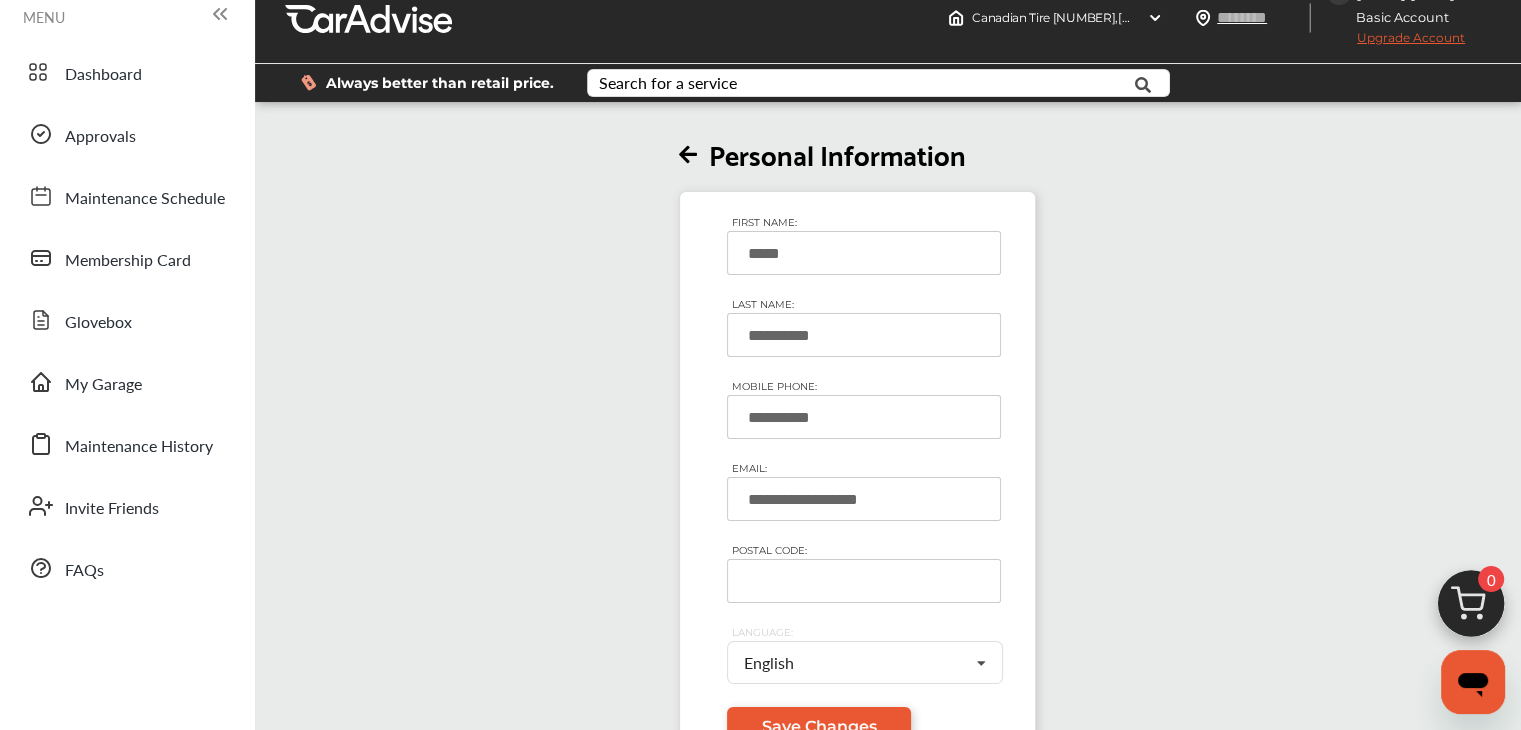 scroll, scrollTop: 0, scrollLeft: 0, axis: both 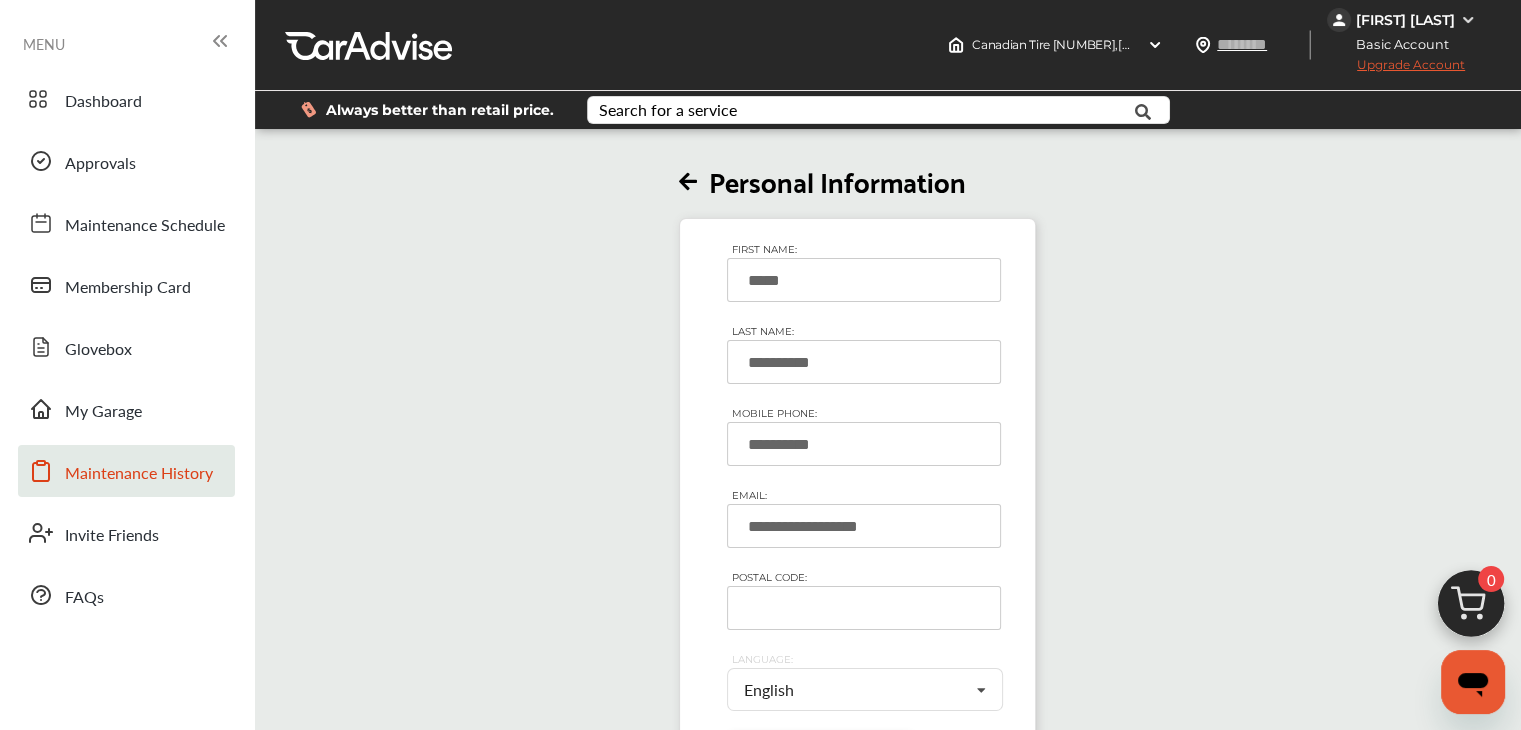 click on "Maintenance History" at bounding box center [139, 474] 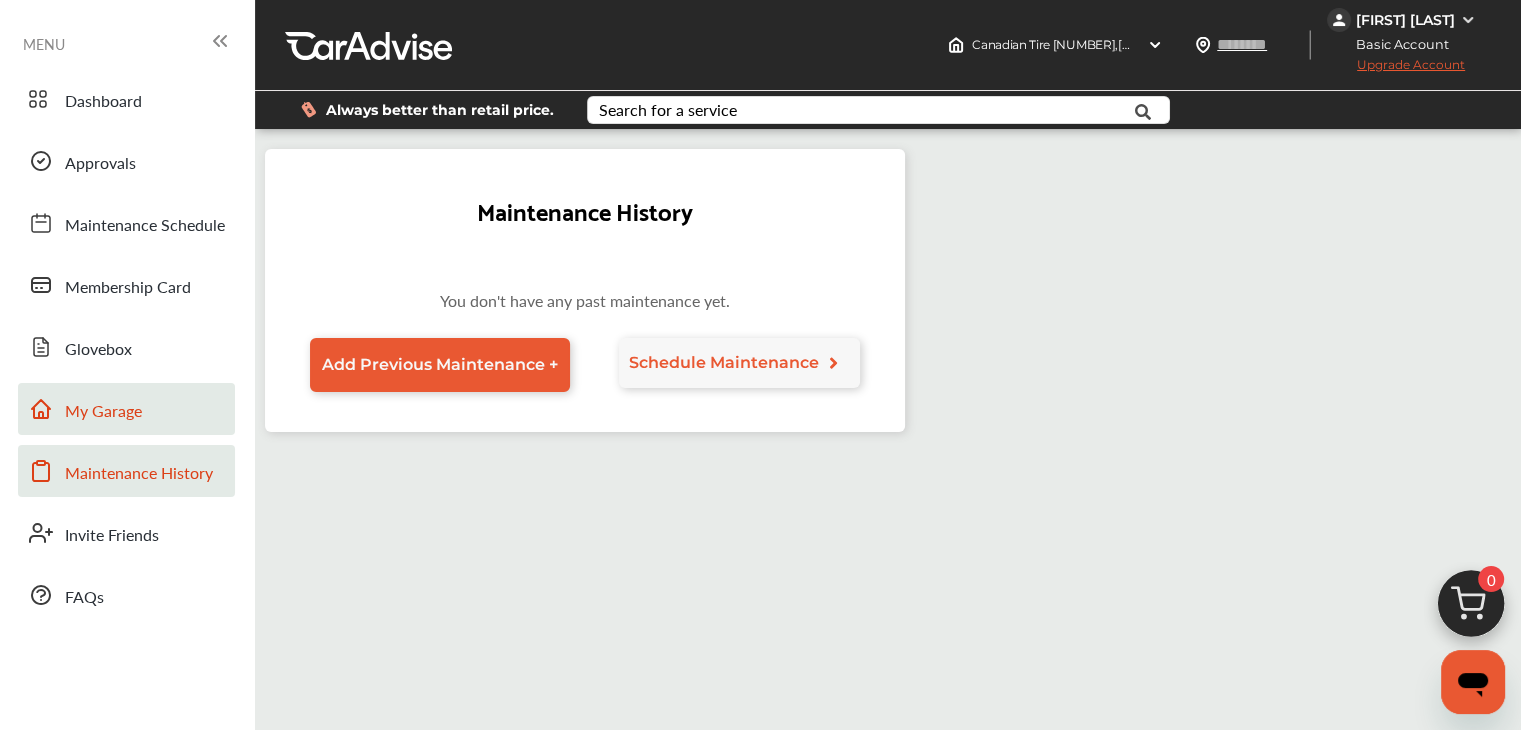 click on "My Garage" at bounding box center [126, 409] 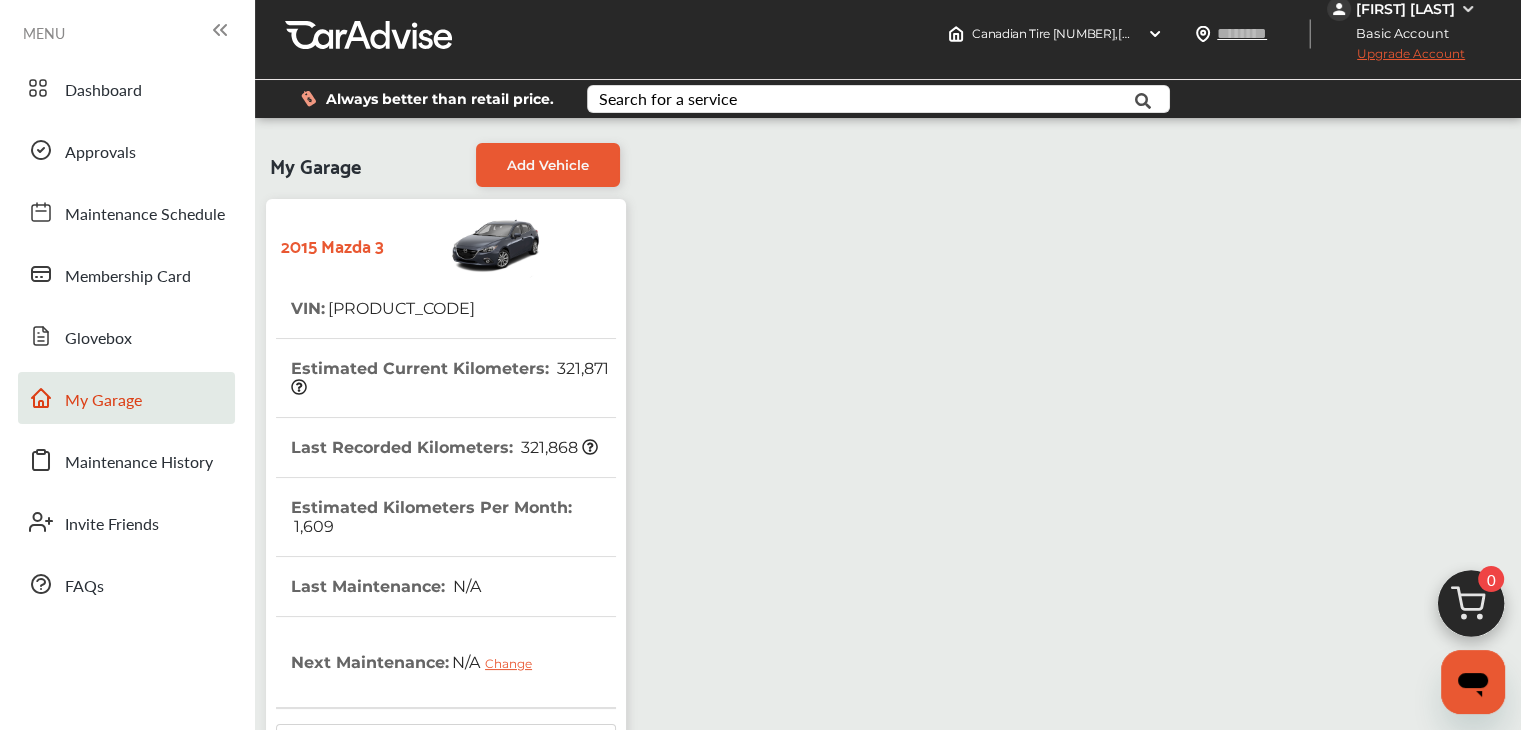 scroll, scrollTop: 0, scrollLeft: 0, axis: both 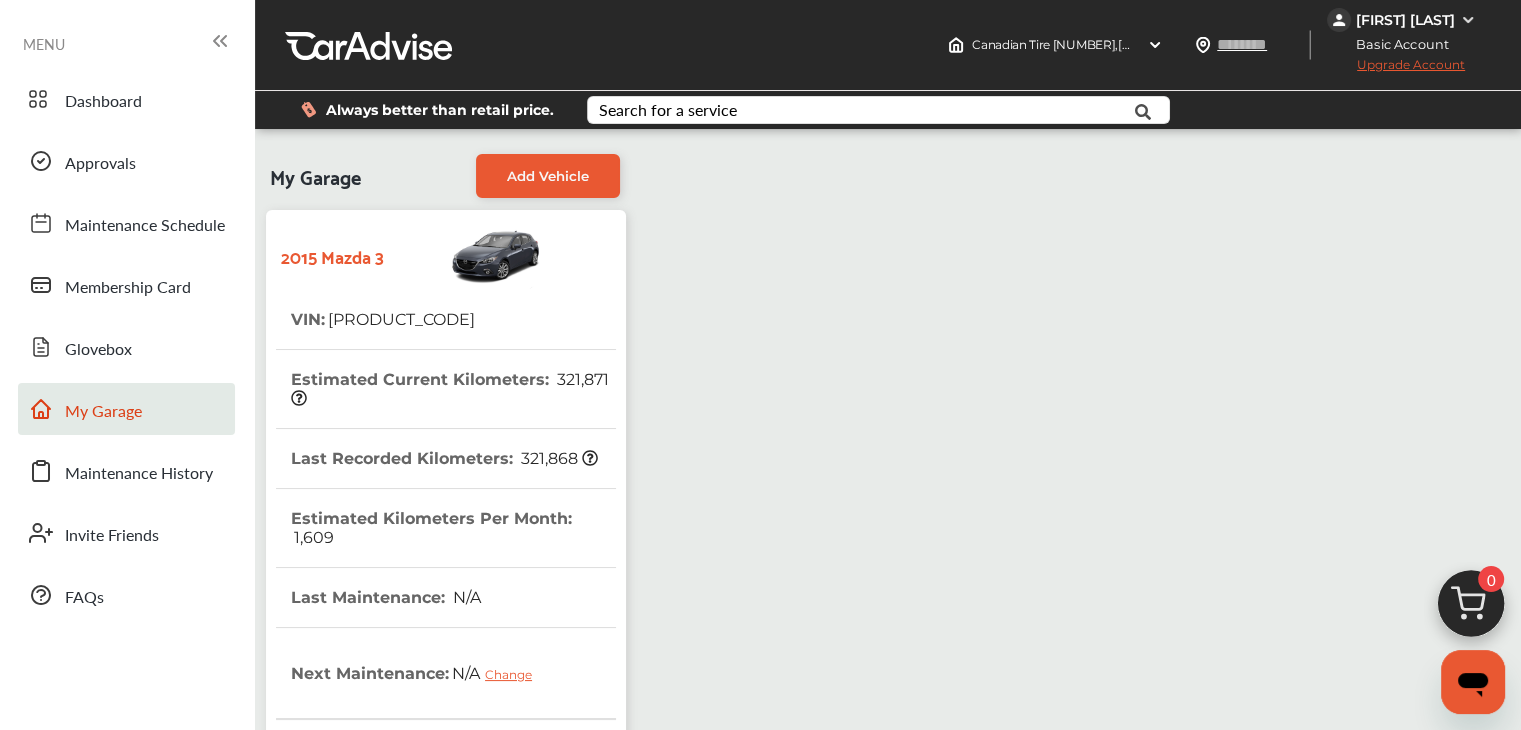 click on "[FIRST] [LAST]" at bounding box center (1405, 20) 